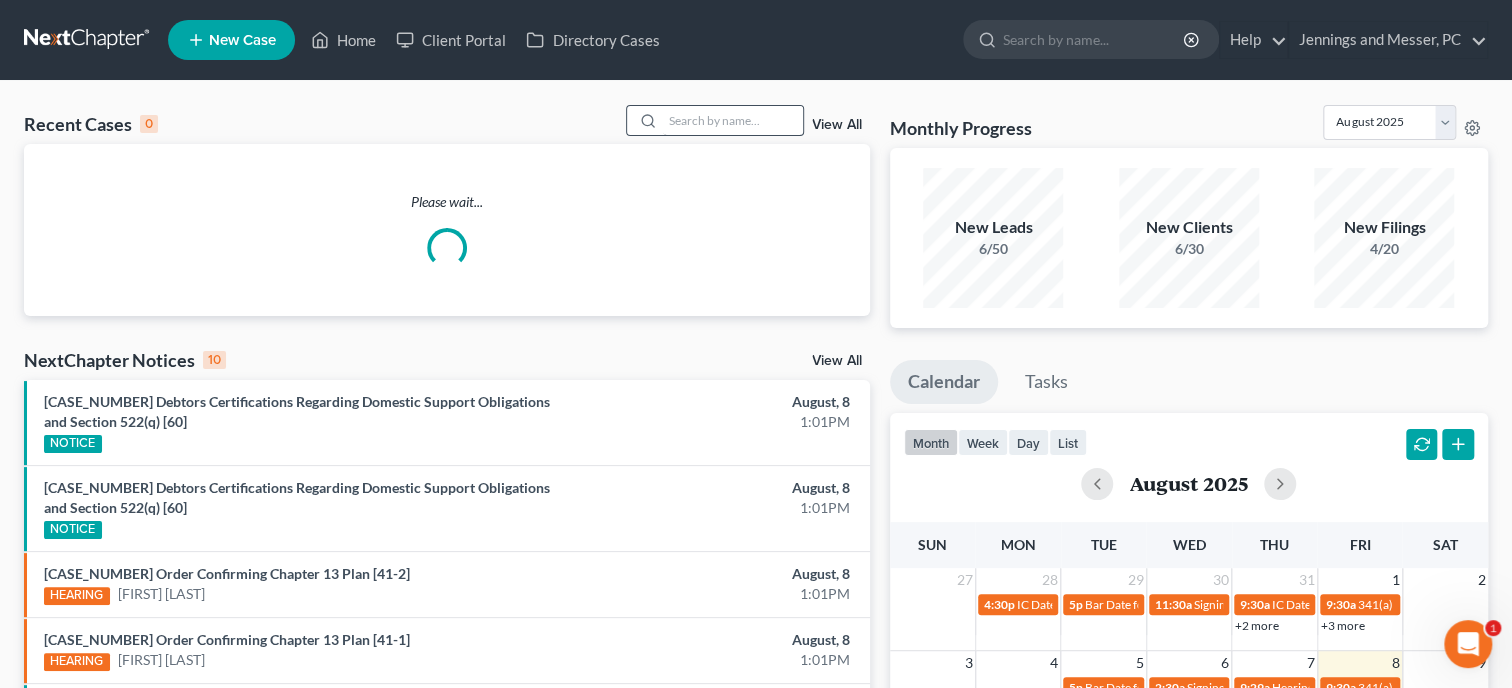 scroll, scrollTop: 0, scrollLeft: 0, axis: both 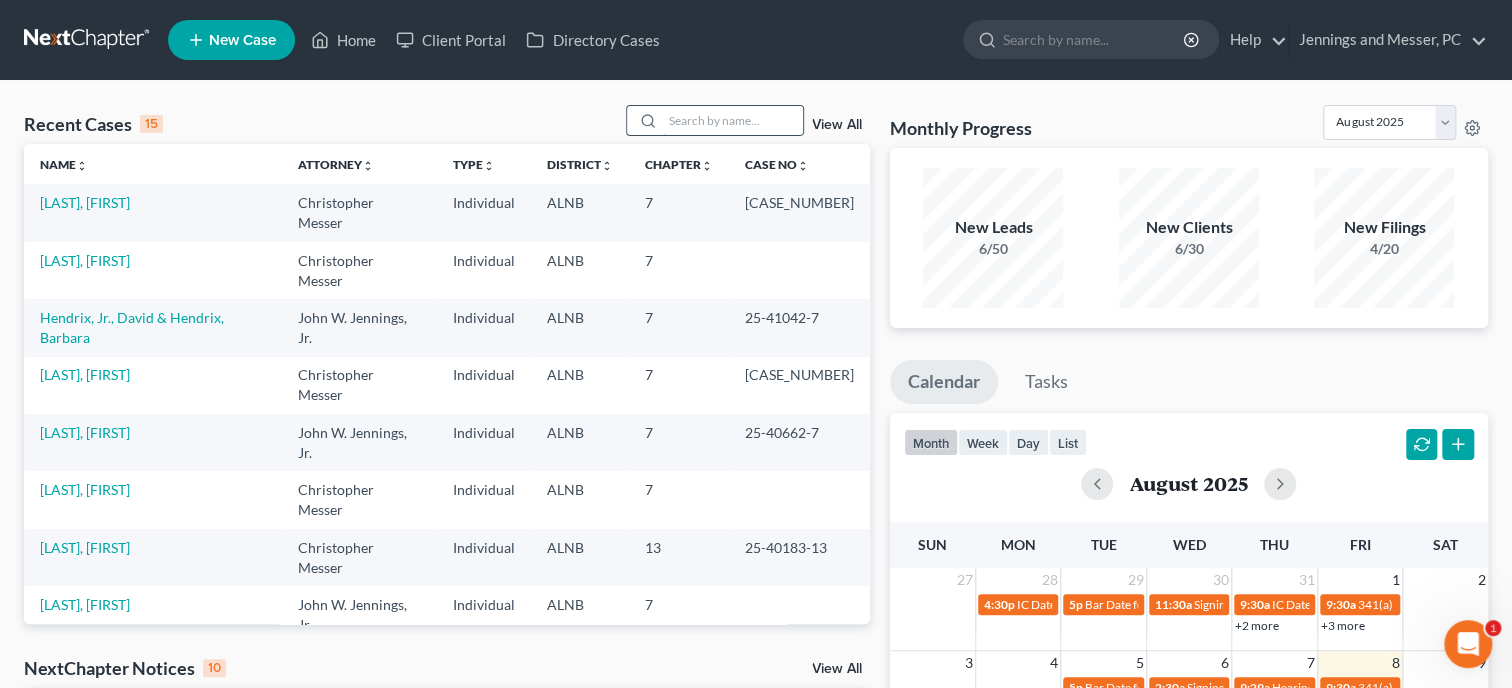 click at bounding box center (733, 120) 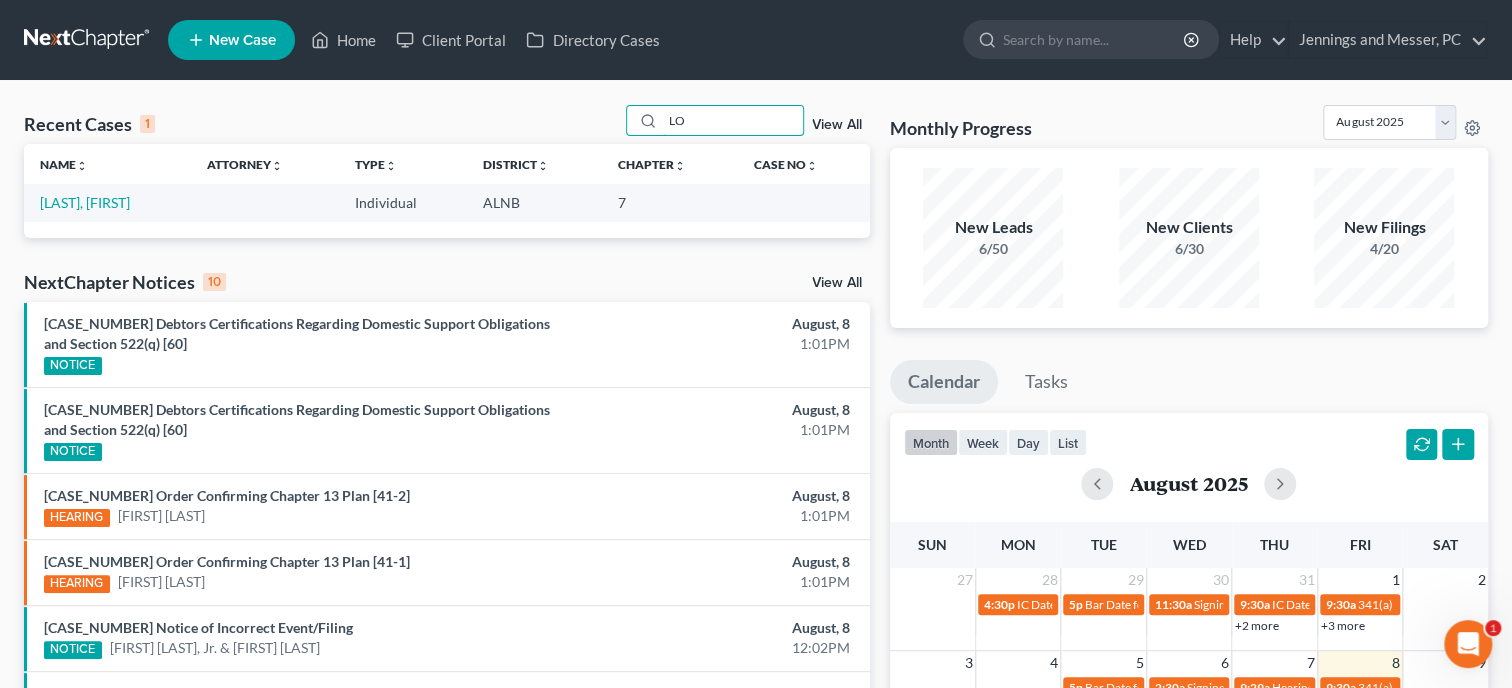 type on "L" 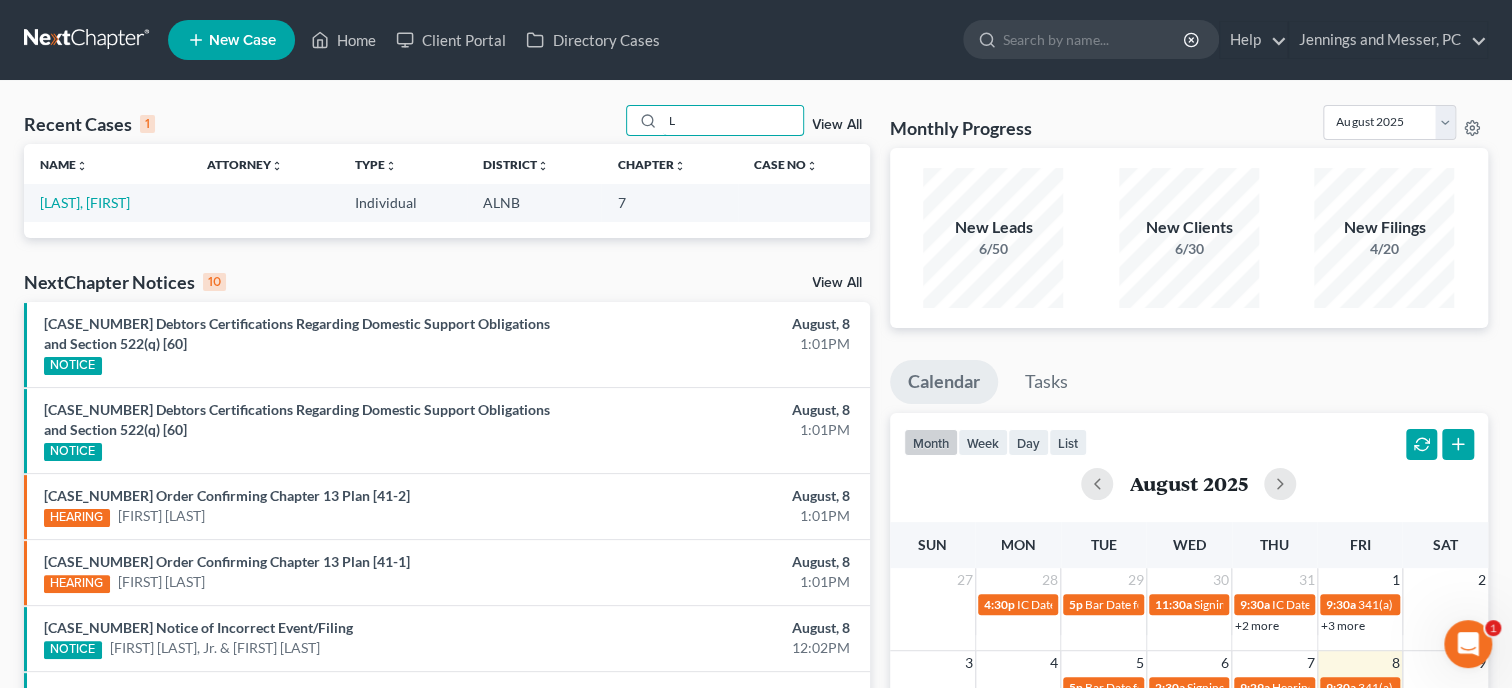 type 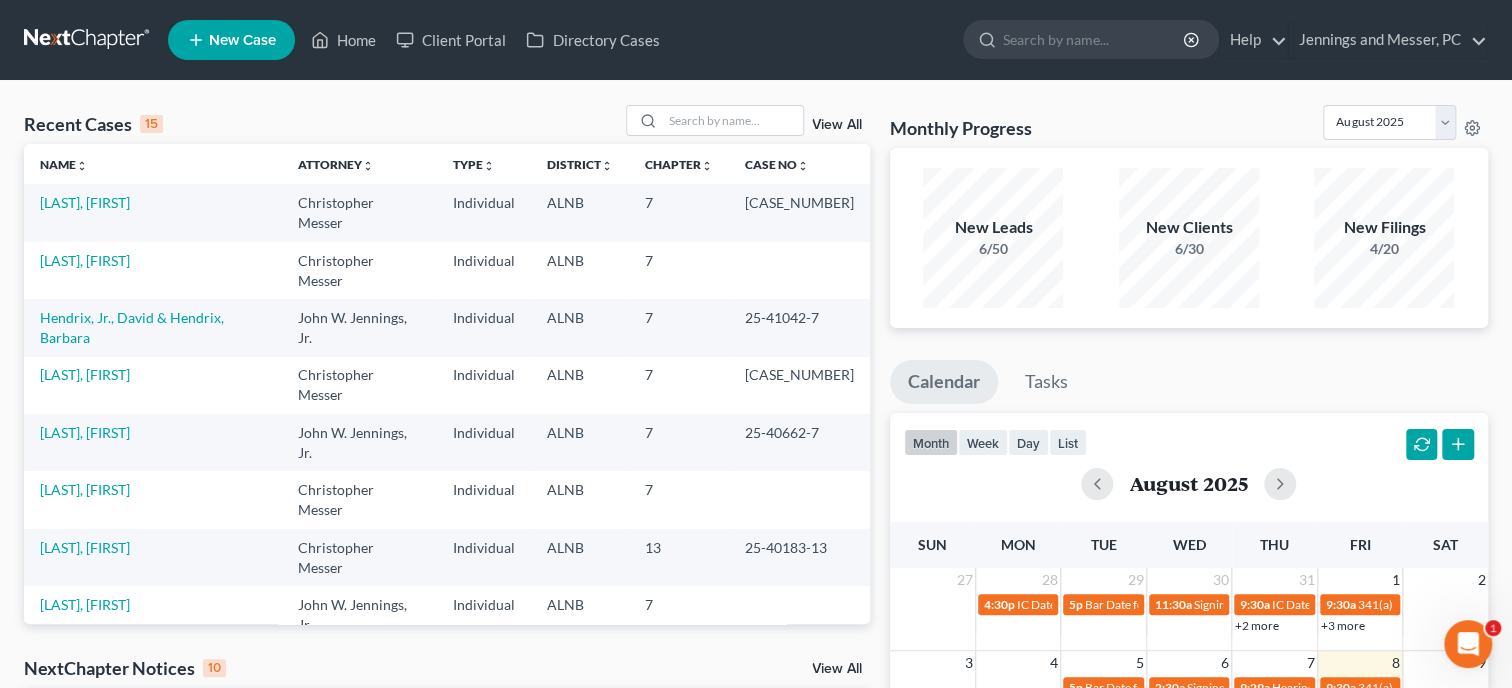 click on "New Case" at bounding box center [242, 40] 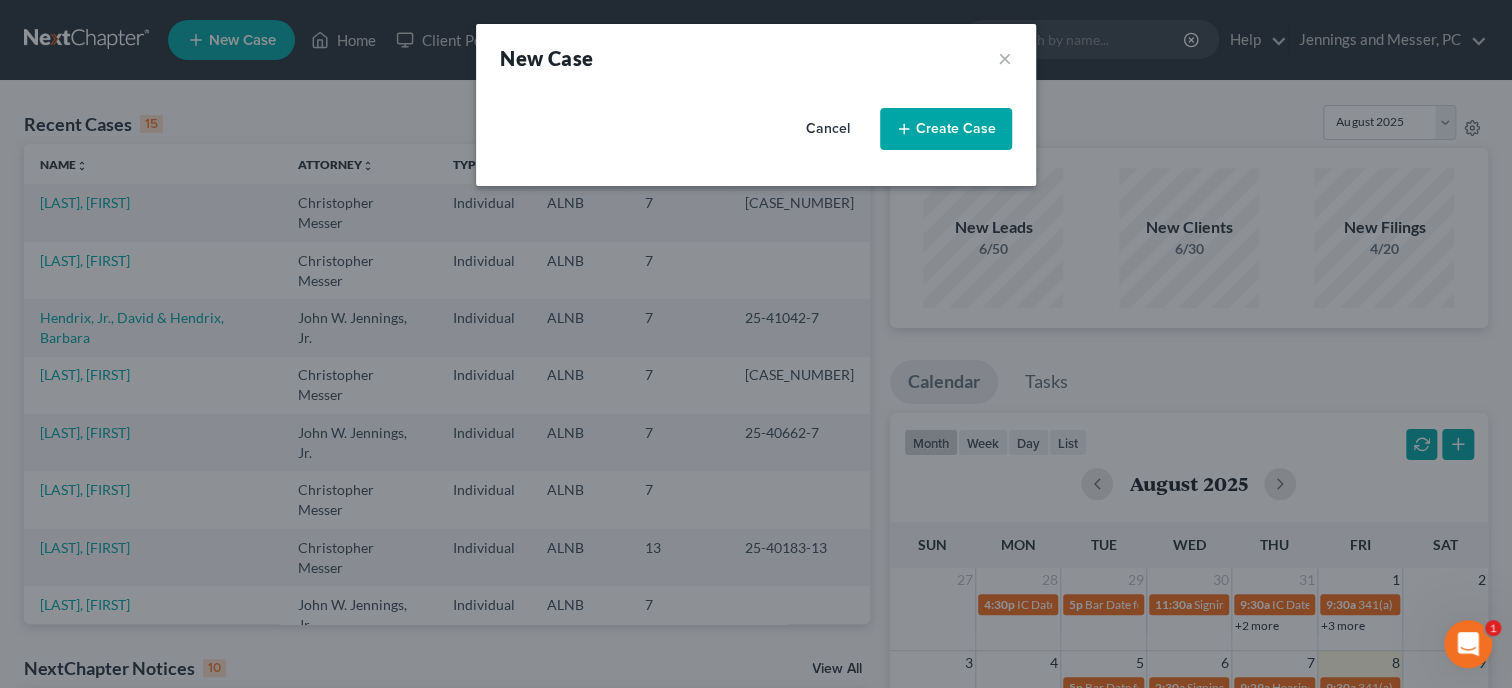 select on "1" 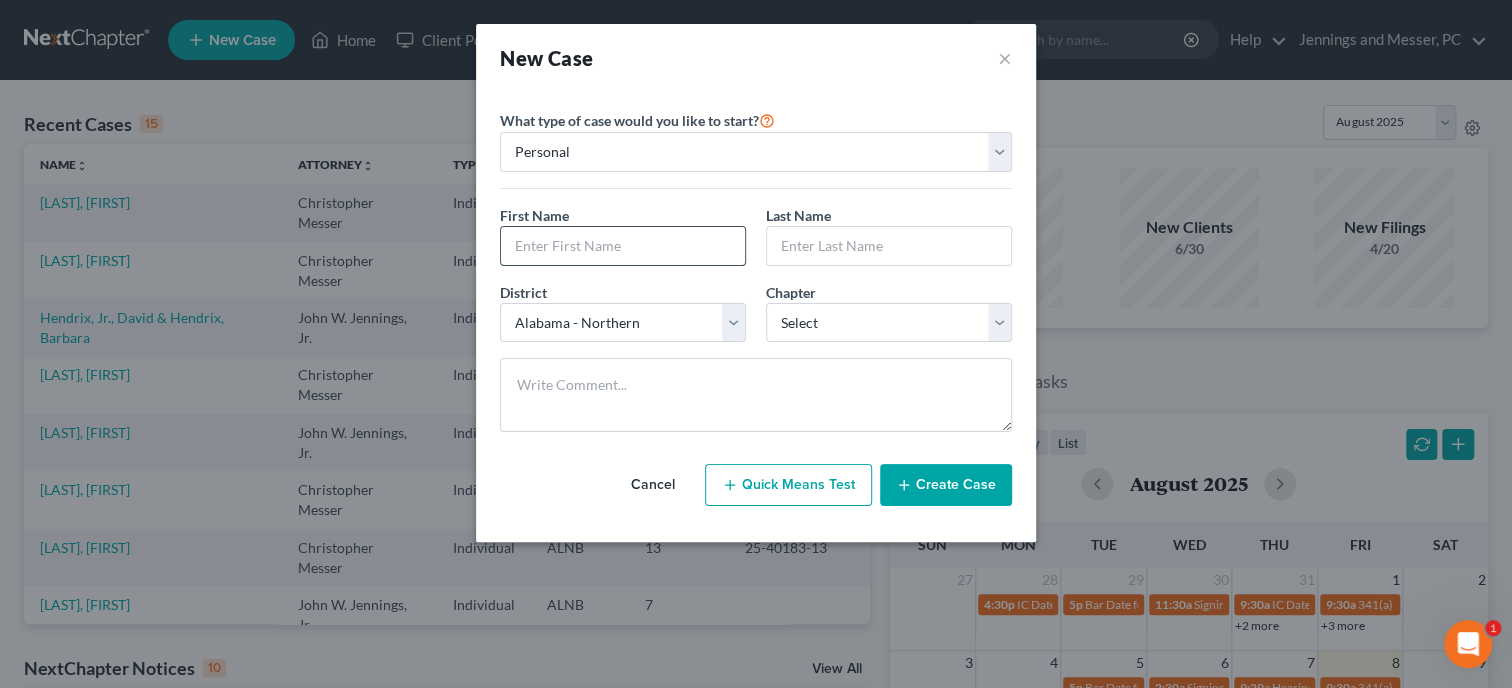 click at bounding box center [623, 246] 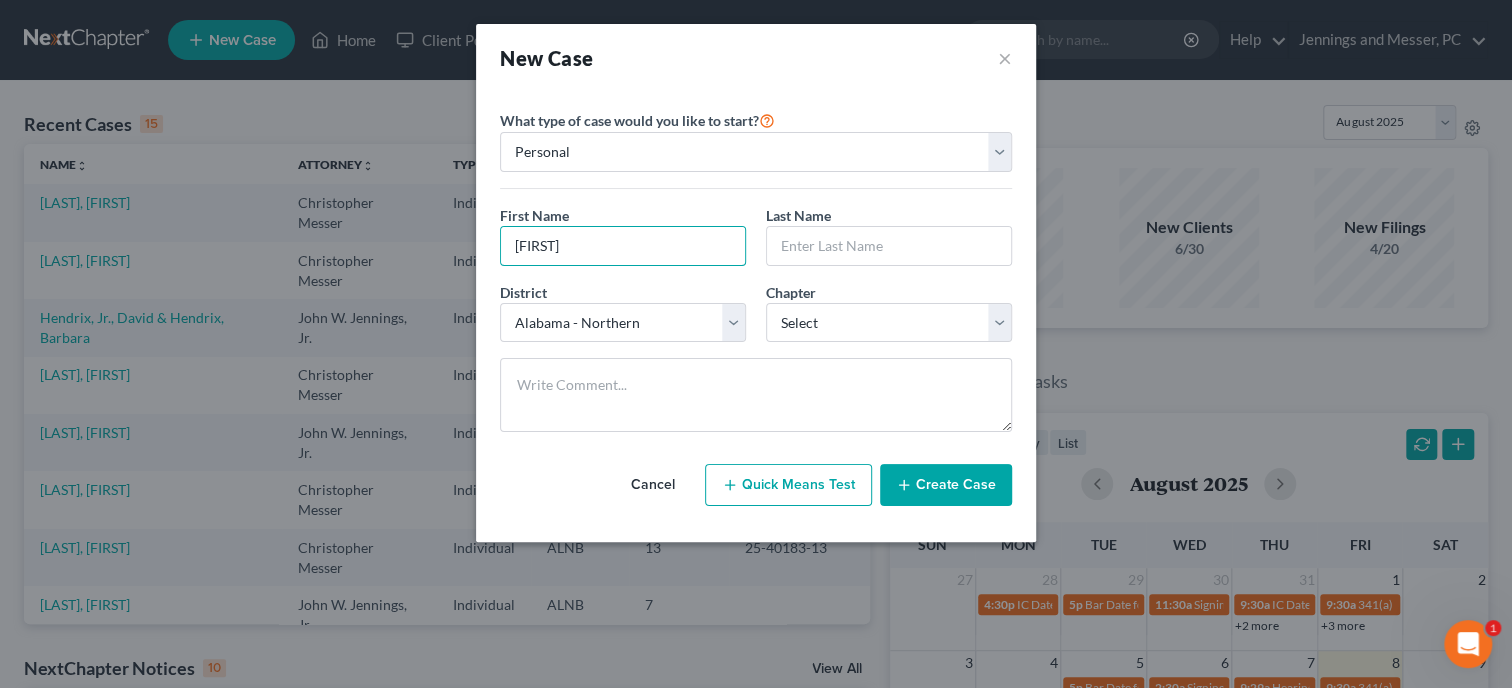 type on "t" 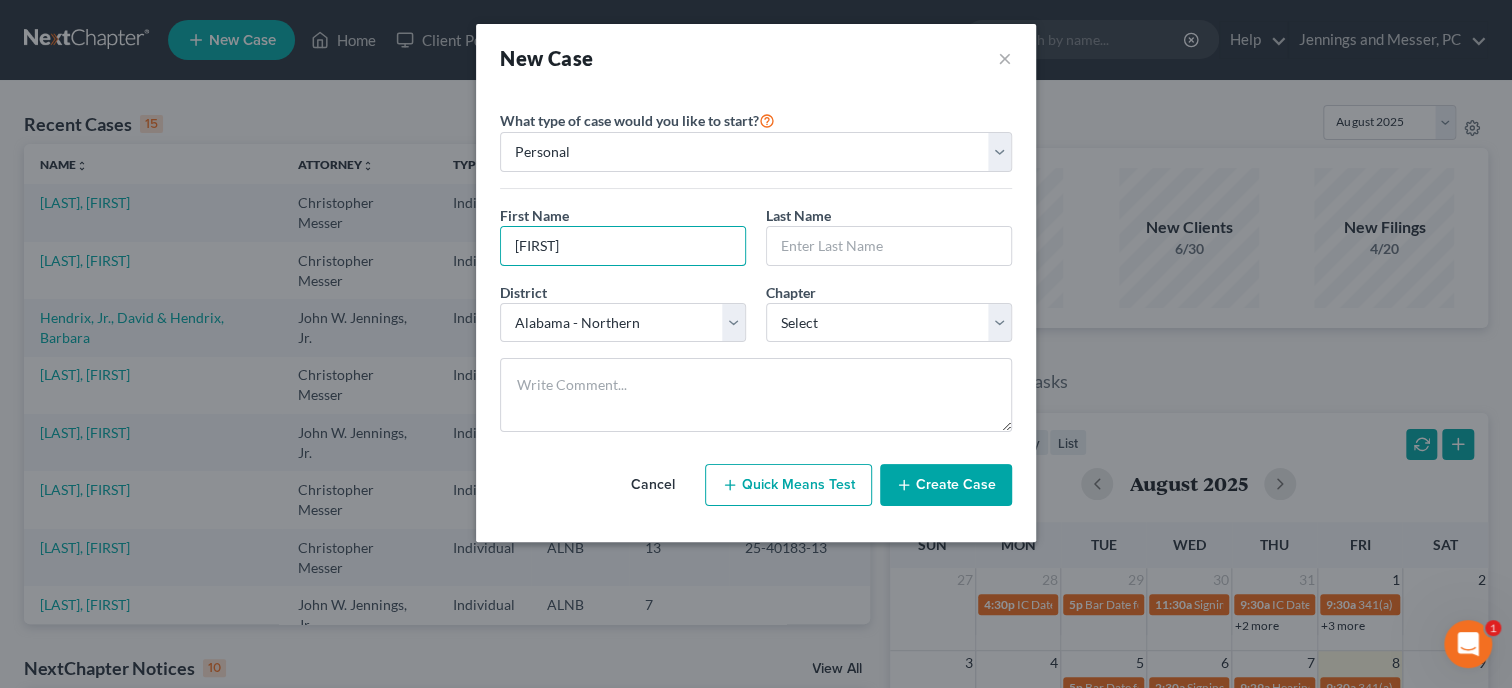 type on "[FIRST]" 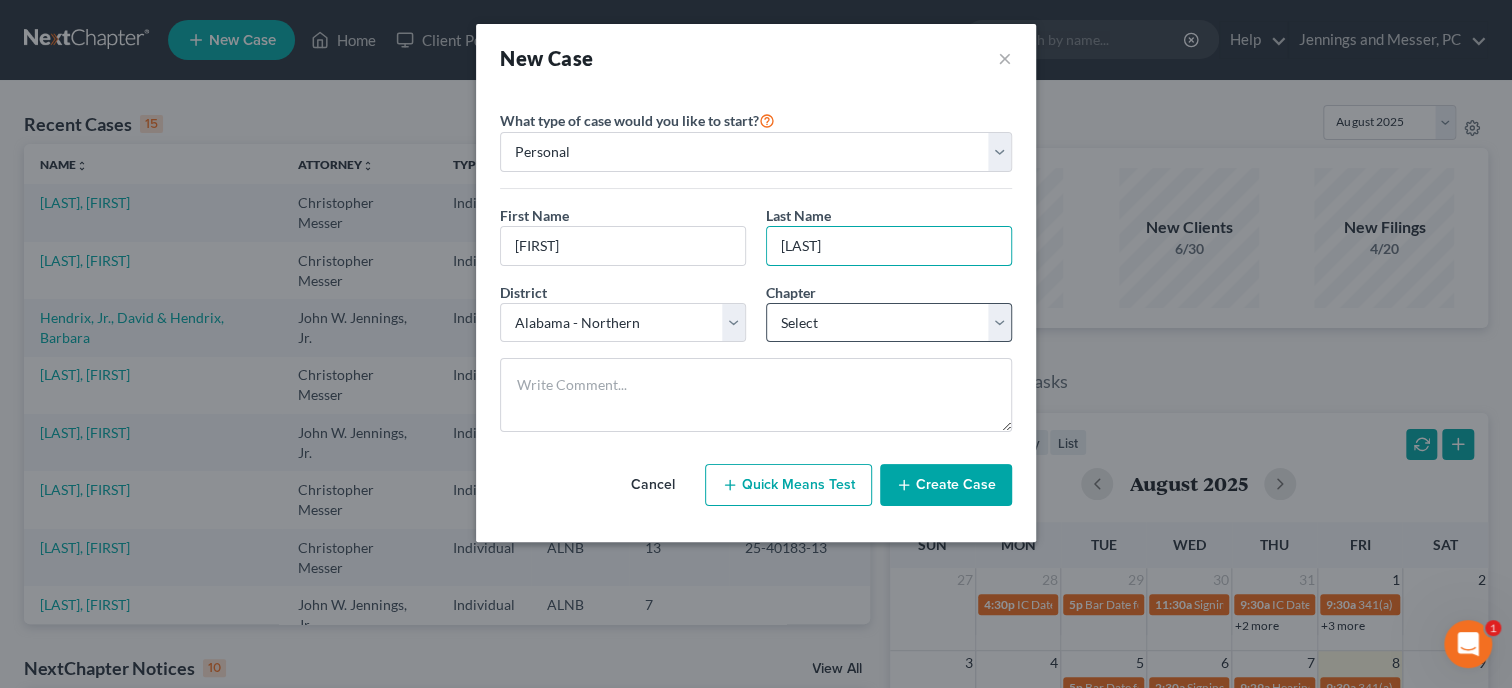 type on "[LAST]" 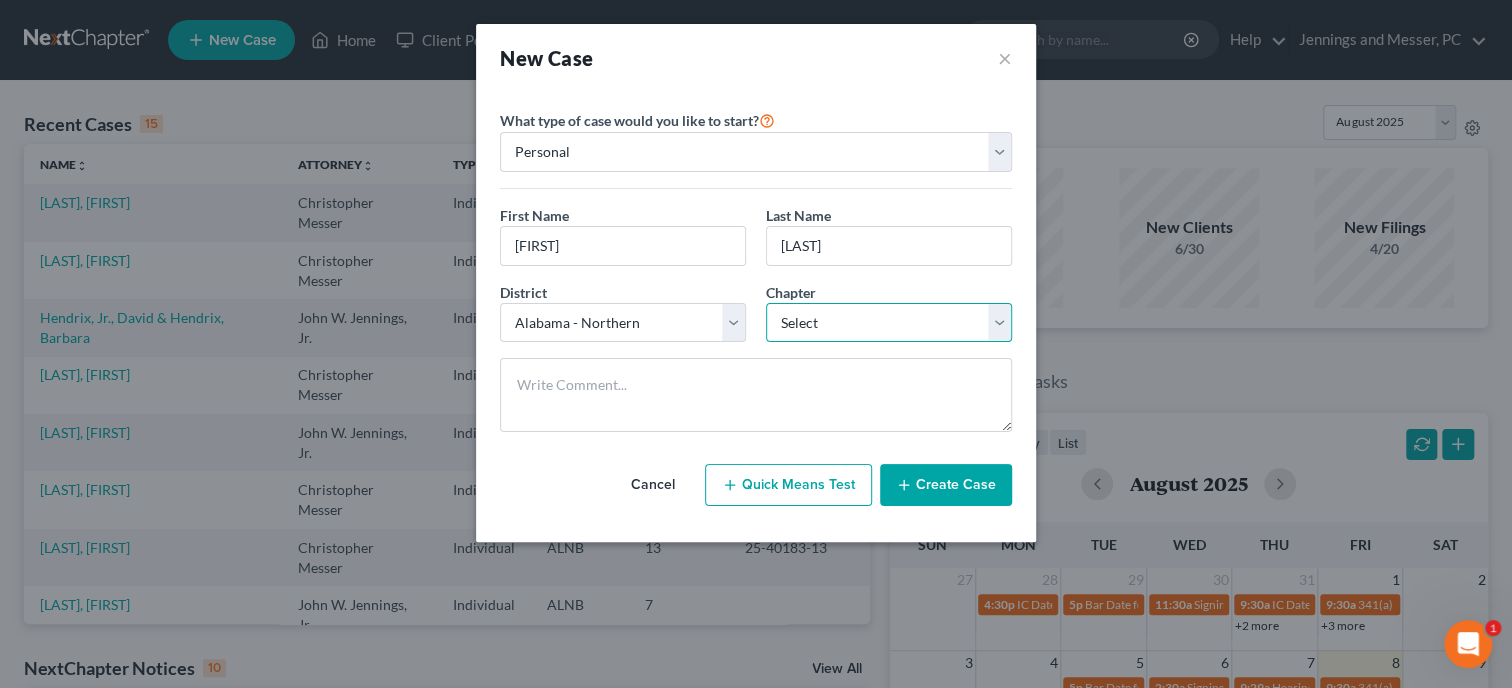 select on "3" 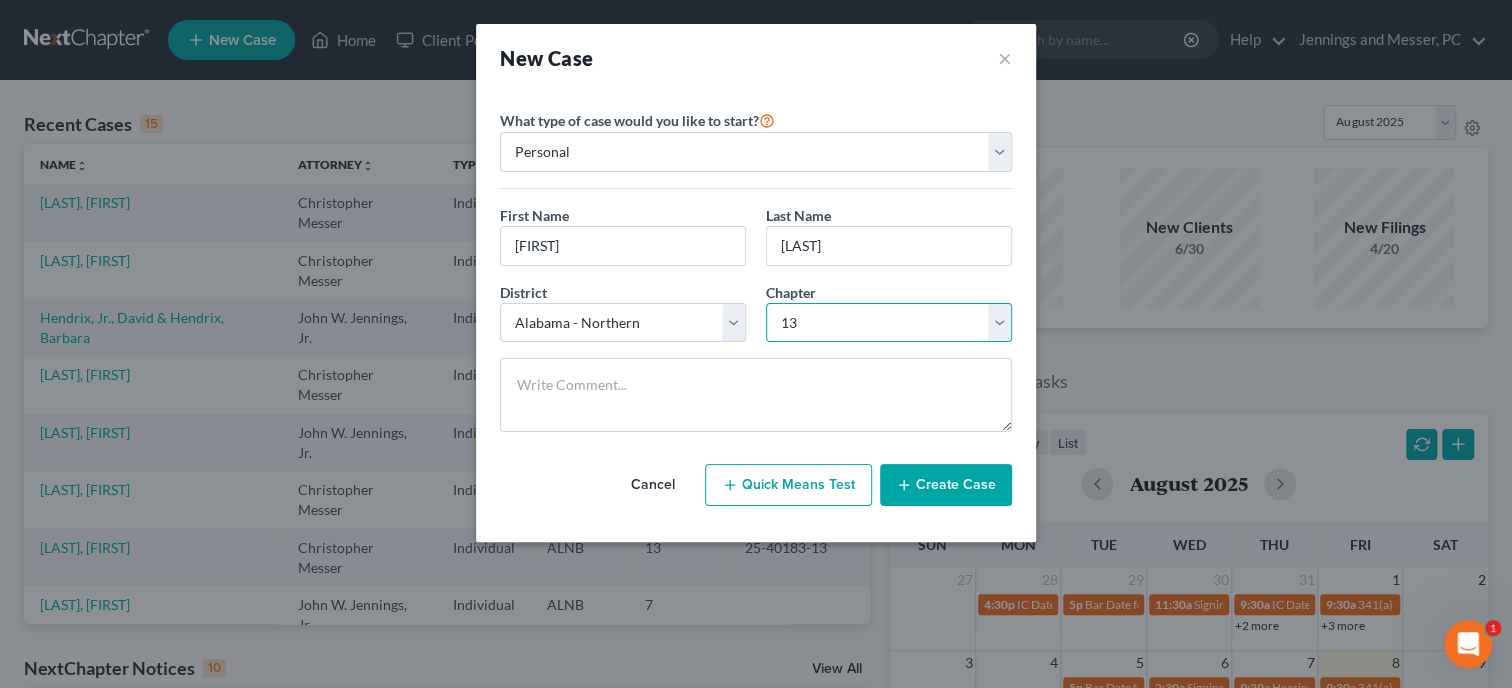 click on "13" at bounding box center (0, 0) 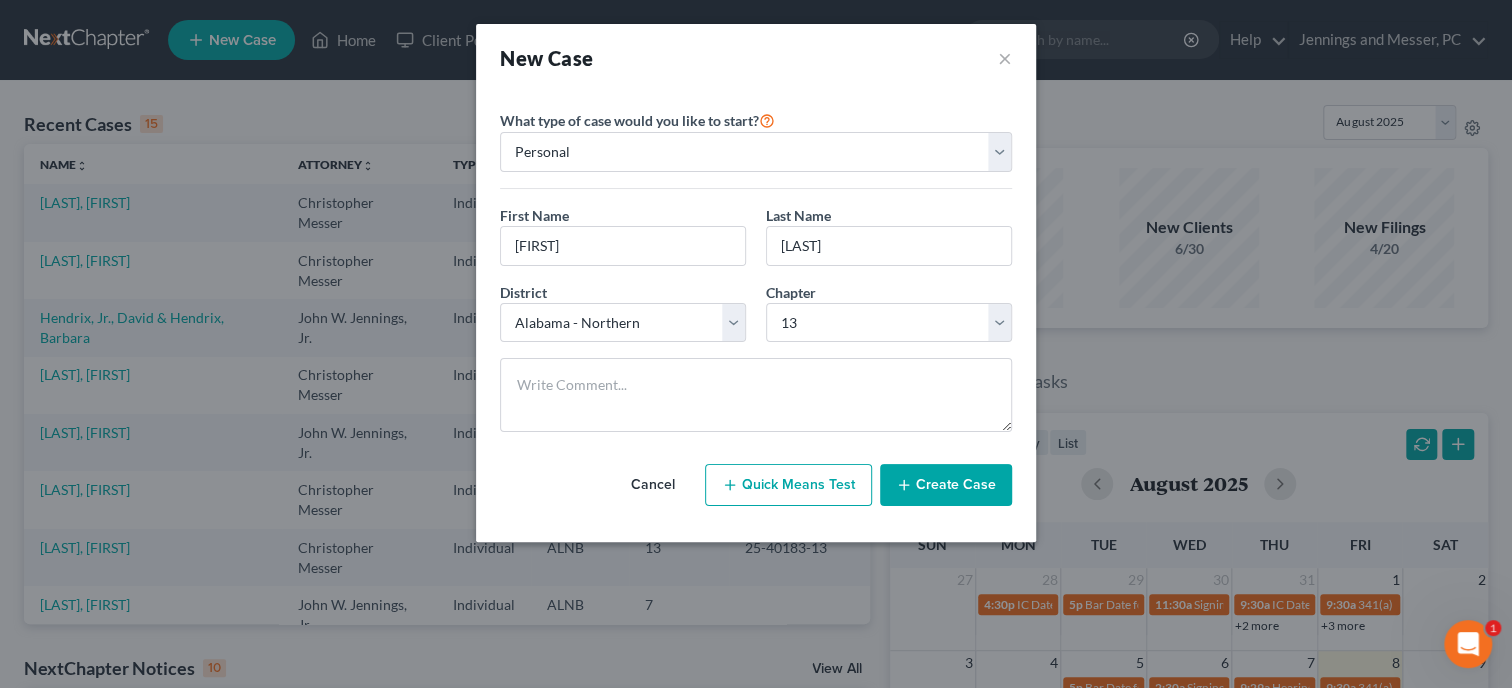 click on "Create Case" at bounding box center [946, 485] 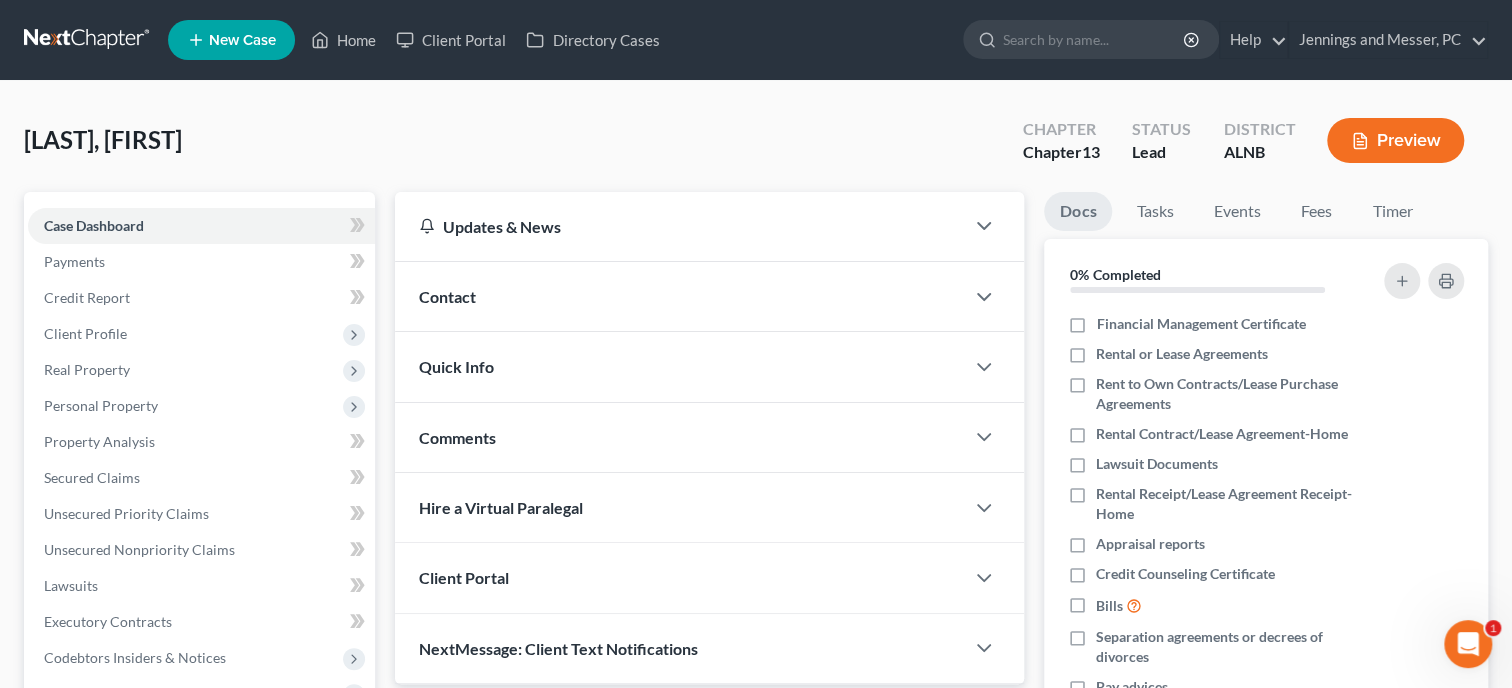 click on "Contact" at bounding box center (679, 296) 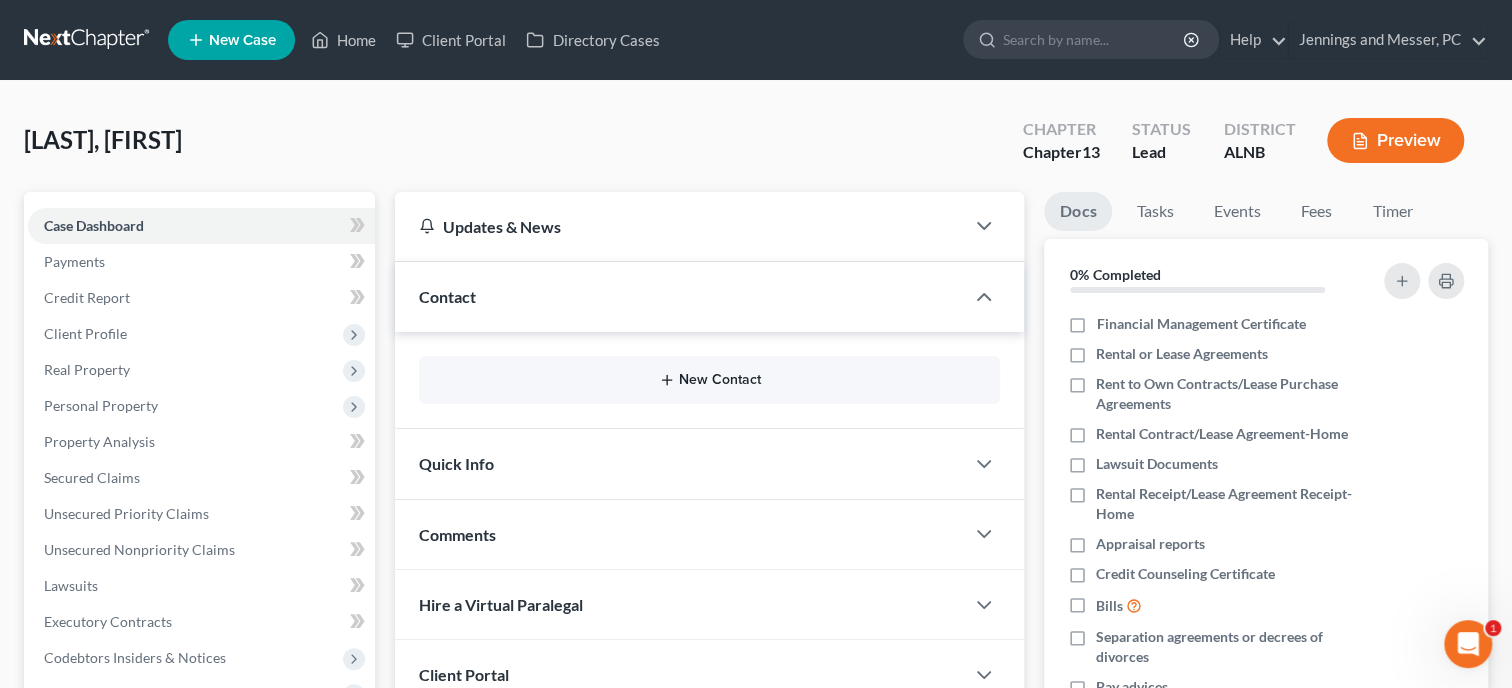 click on "New Contact" at bounding box center [709, 380] 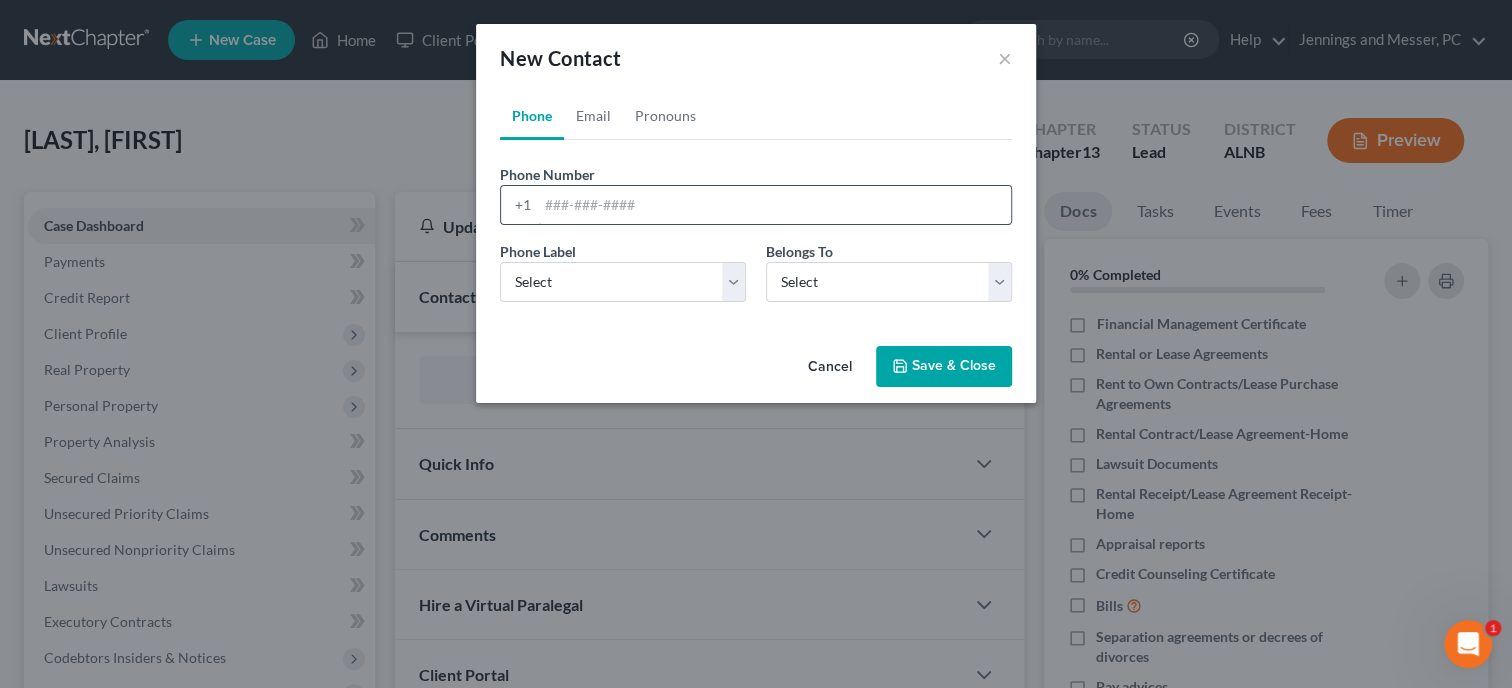 click at bounding box center (774, 205) 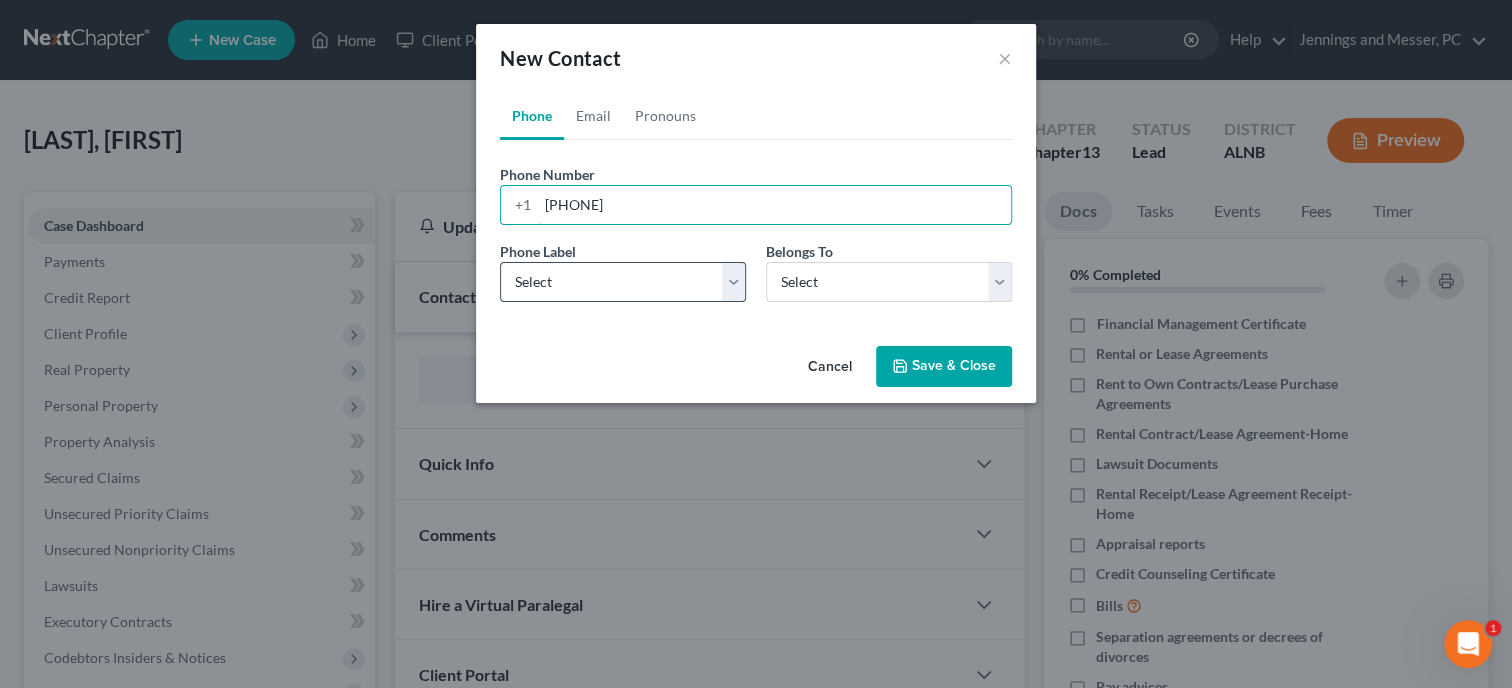 type on "[PHONE]" 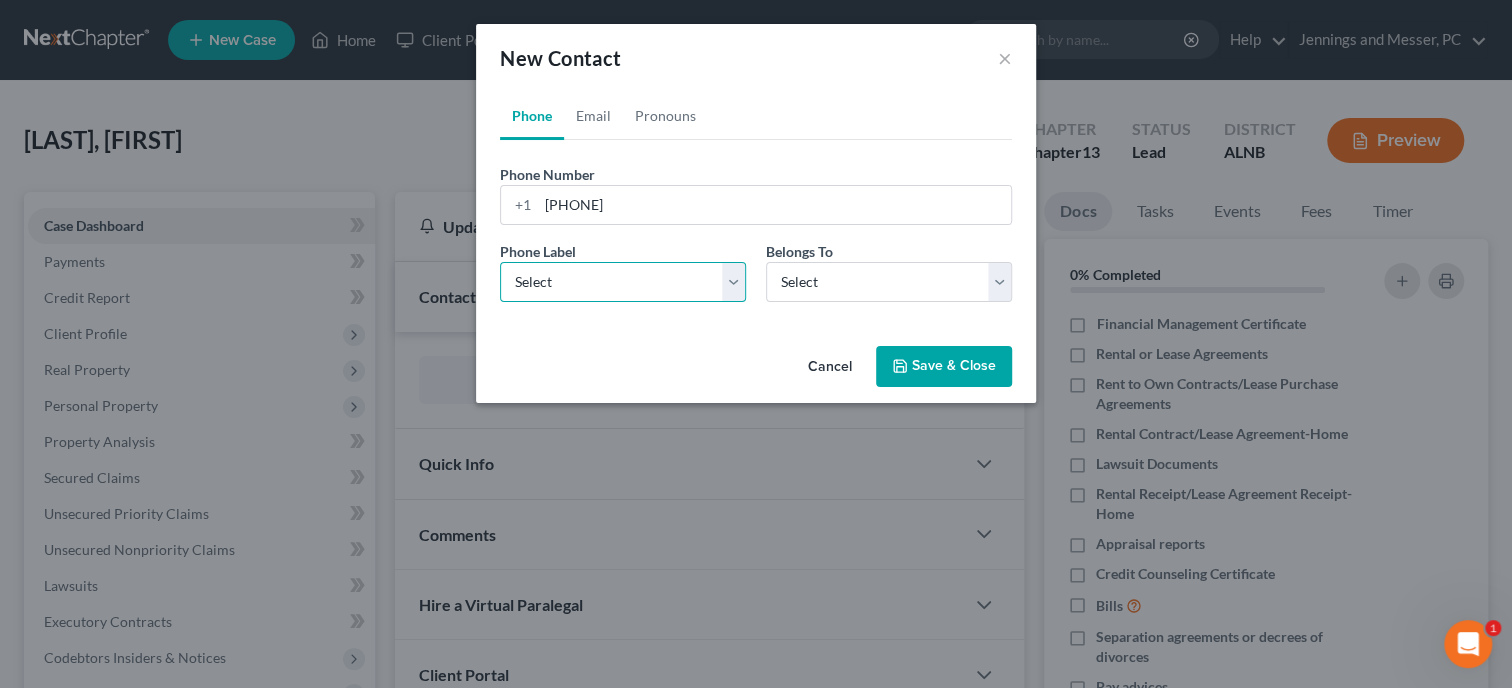 select on "0" 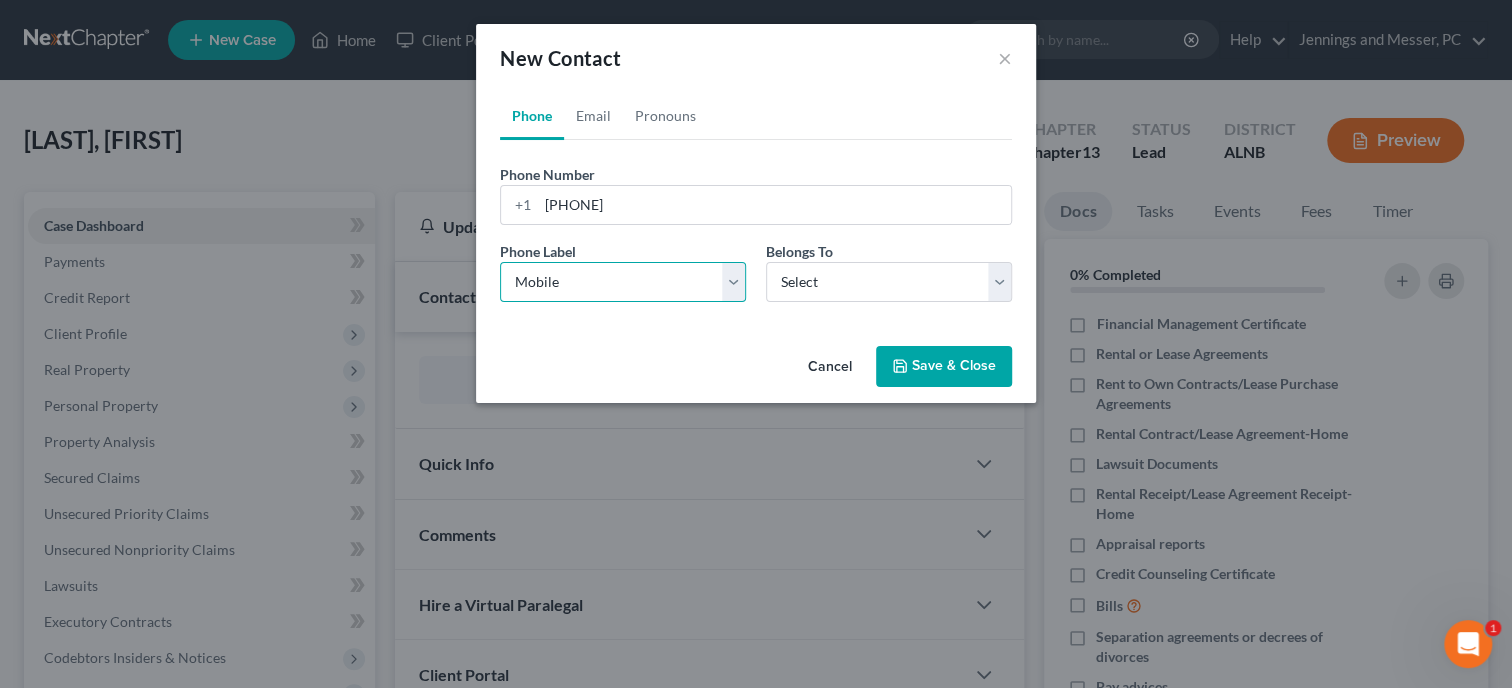 click on "Mobile" at bounding box center [0, 0] 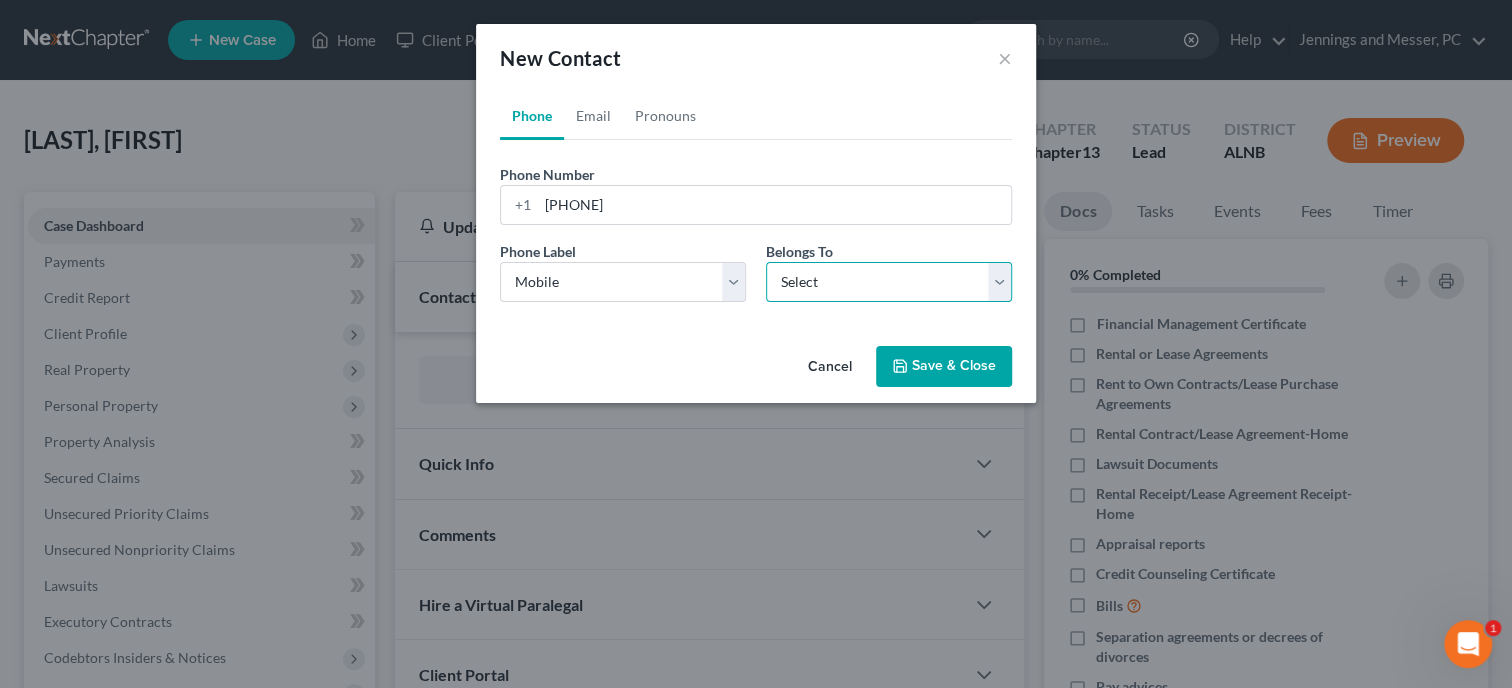 click on "Select Client Other" at bounding box center [889, 282] 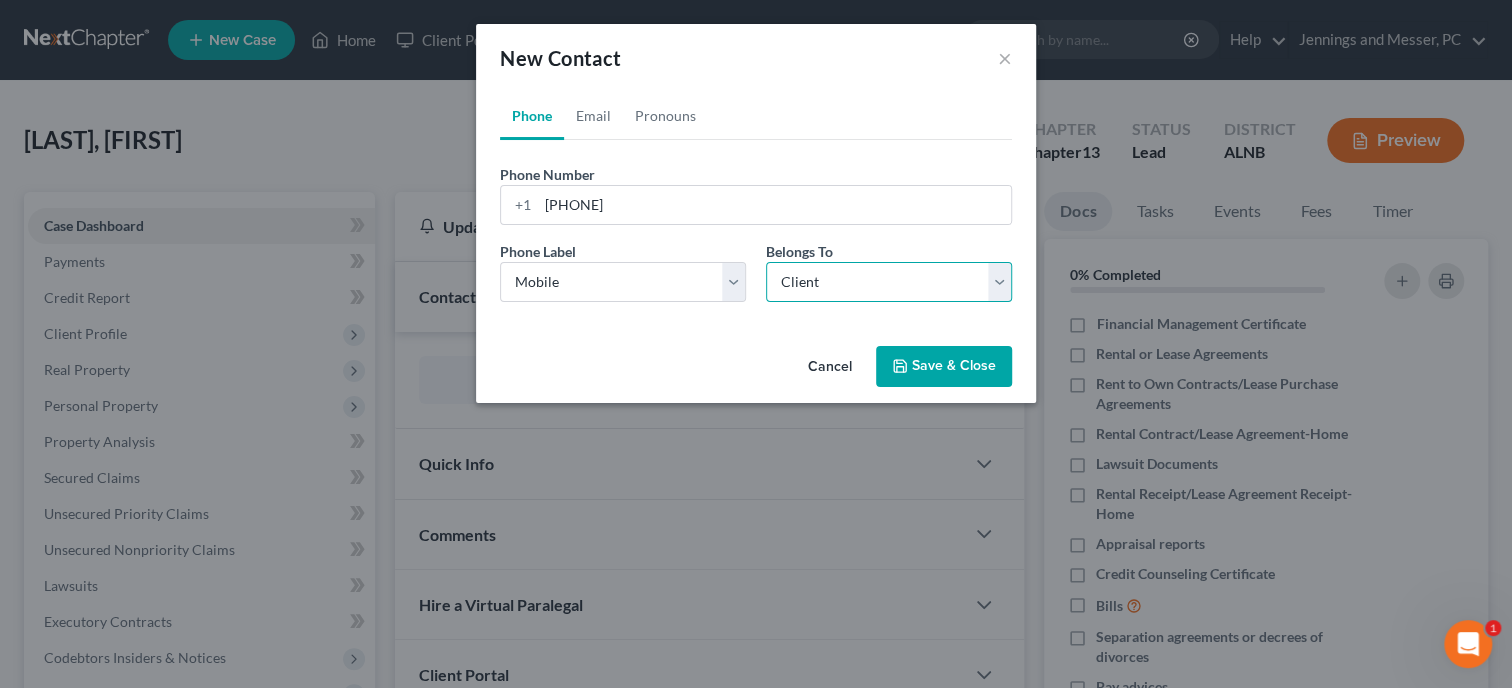 click on "Client" at bounding box center (0, 0) 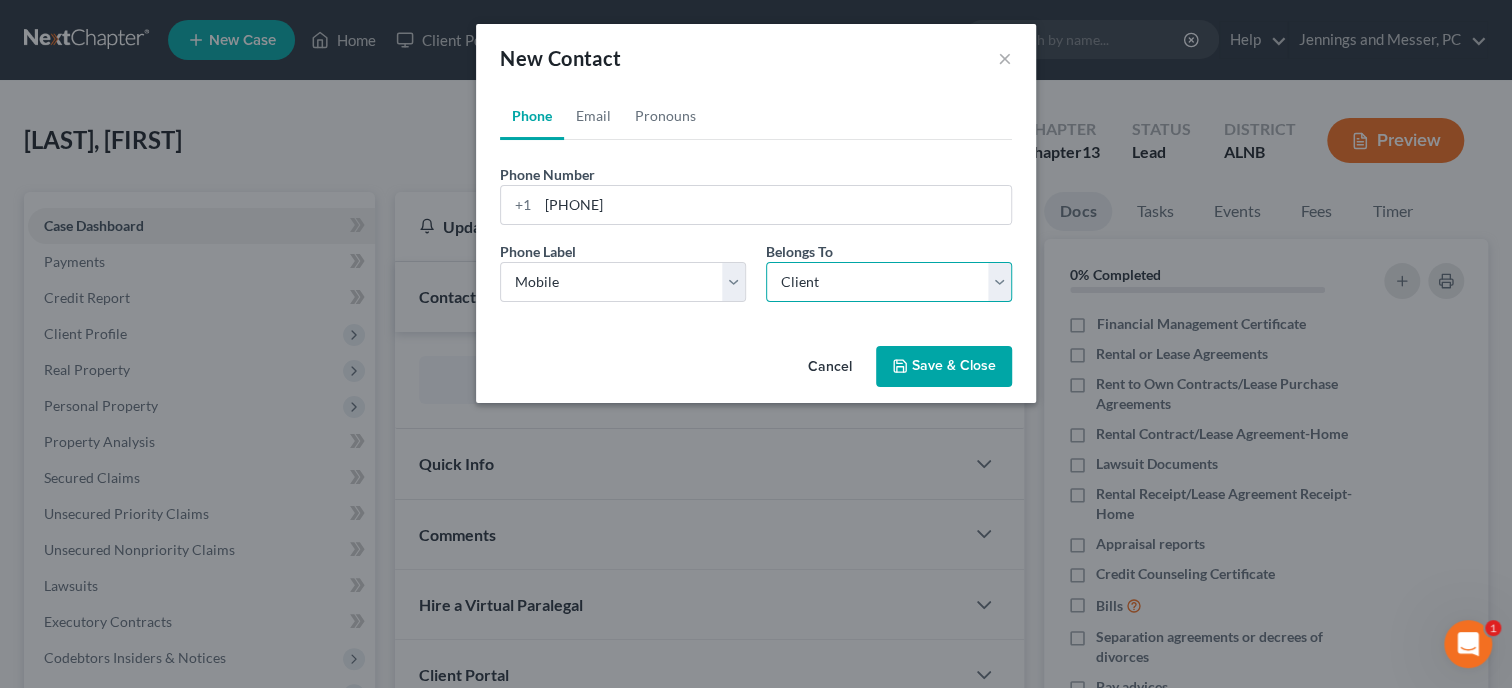 select on "0" 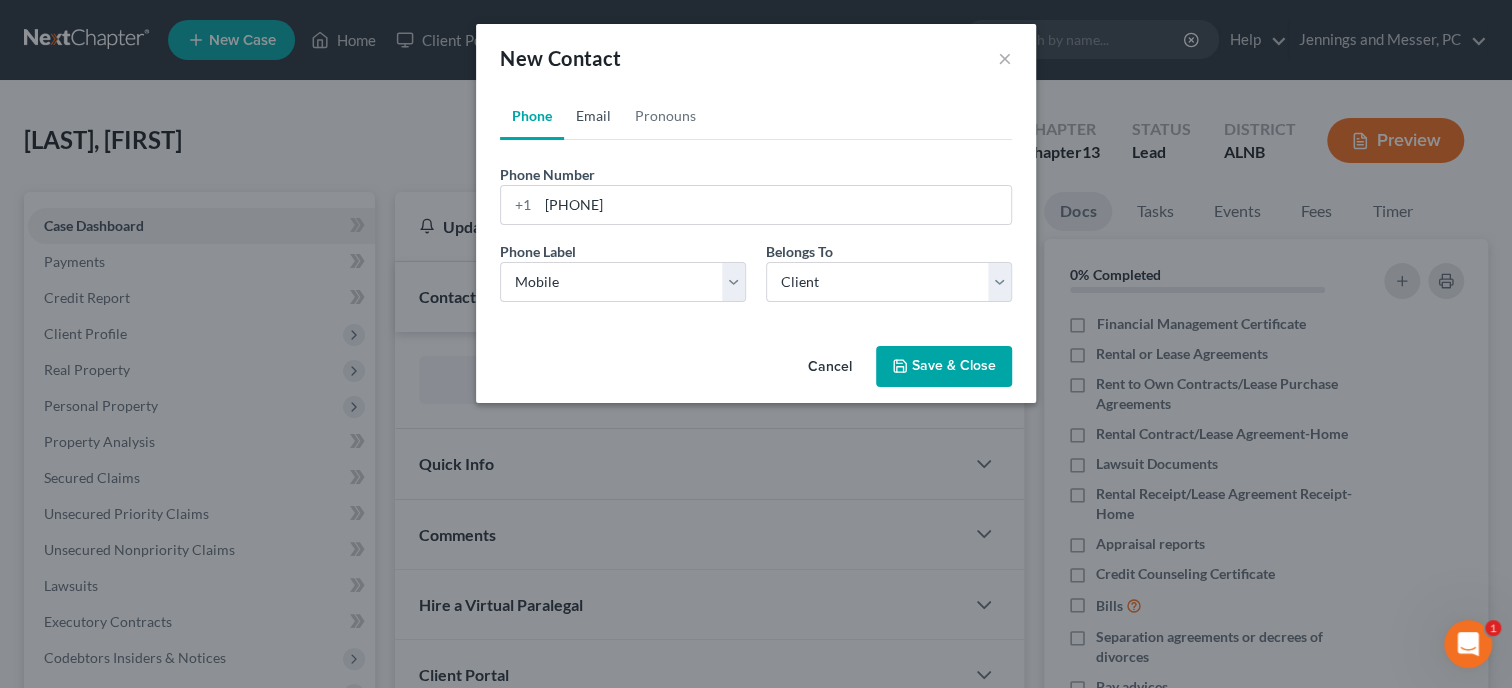 click on "Email" at bounding box center (593, 116) 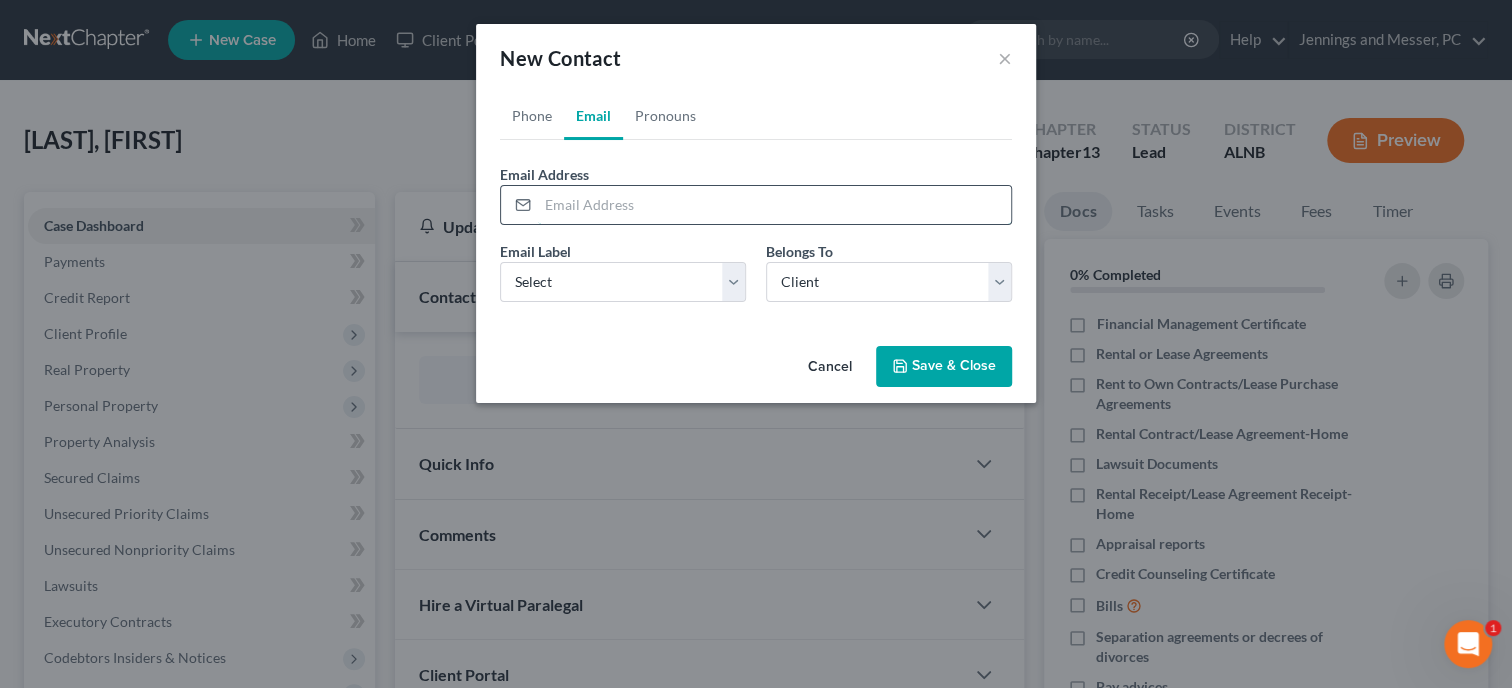 click at bounding box center (774, 205) 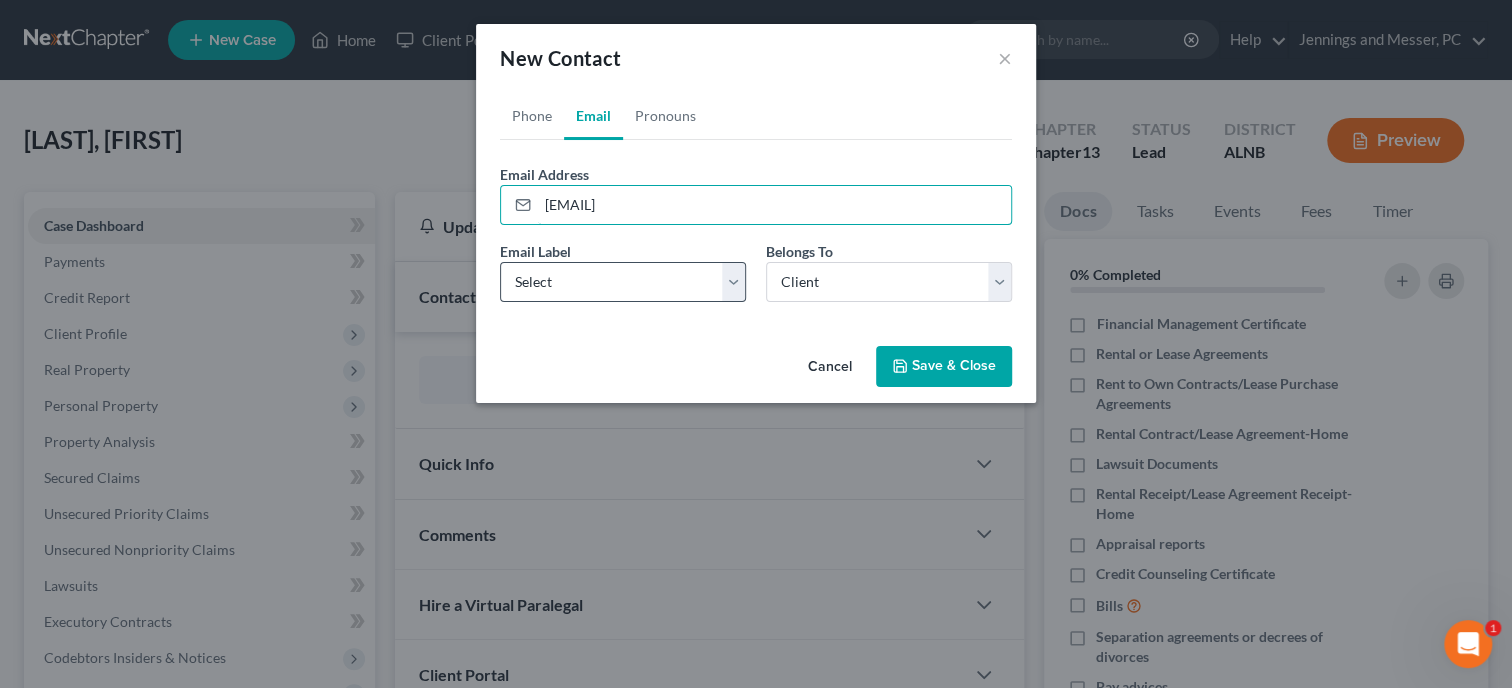 type on "[EMAIL]" 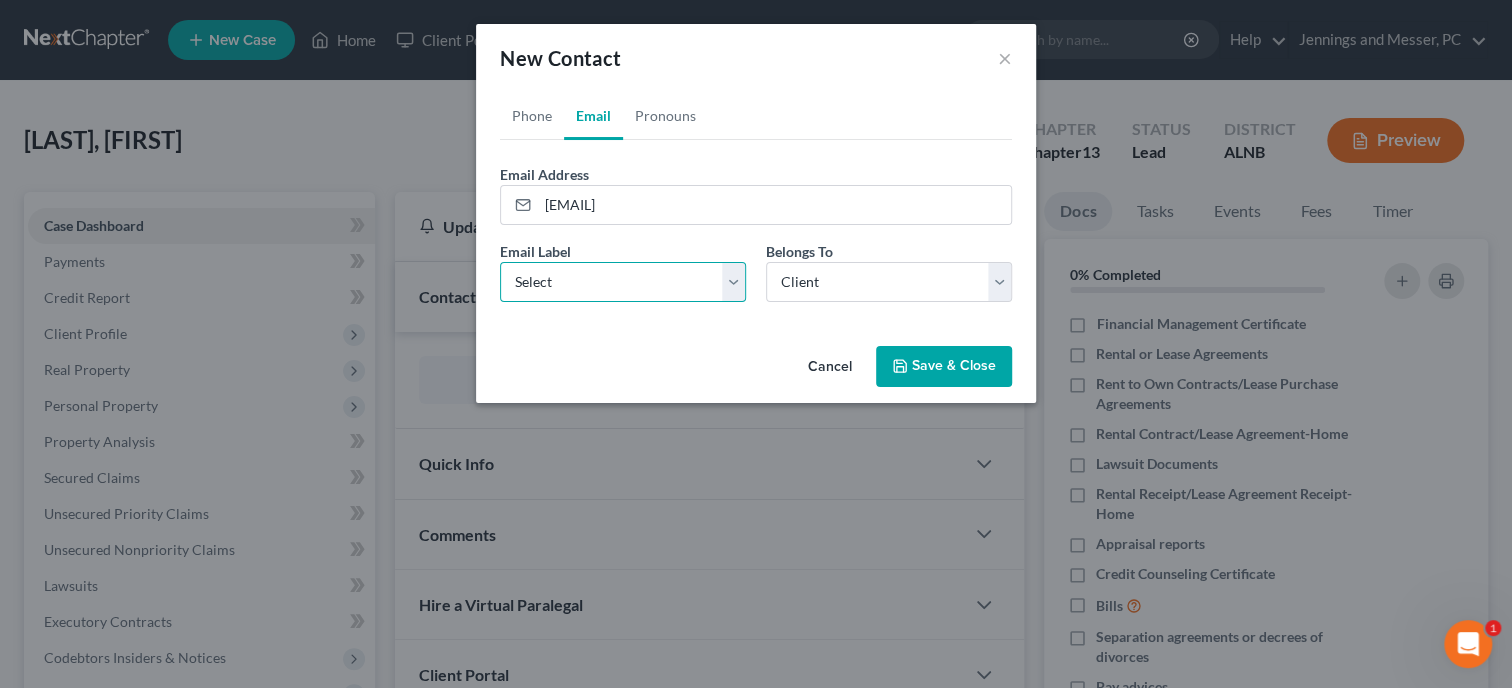 click on "Select Home Work Other" at bounding box center [623, 282] 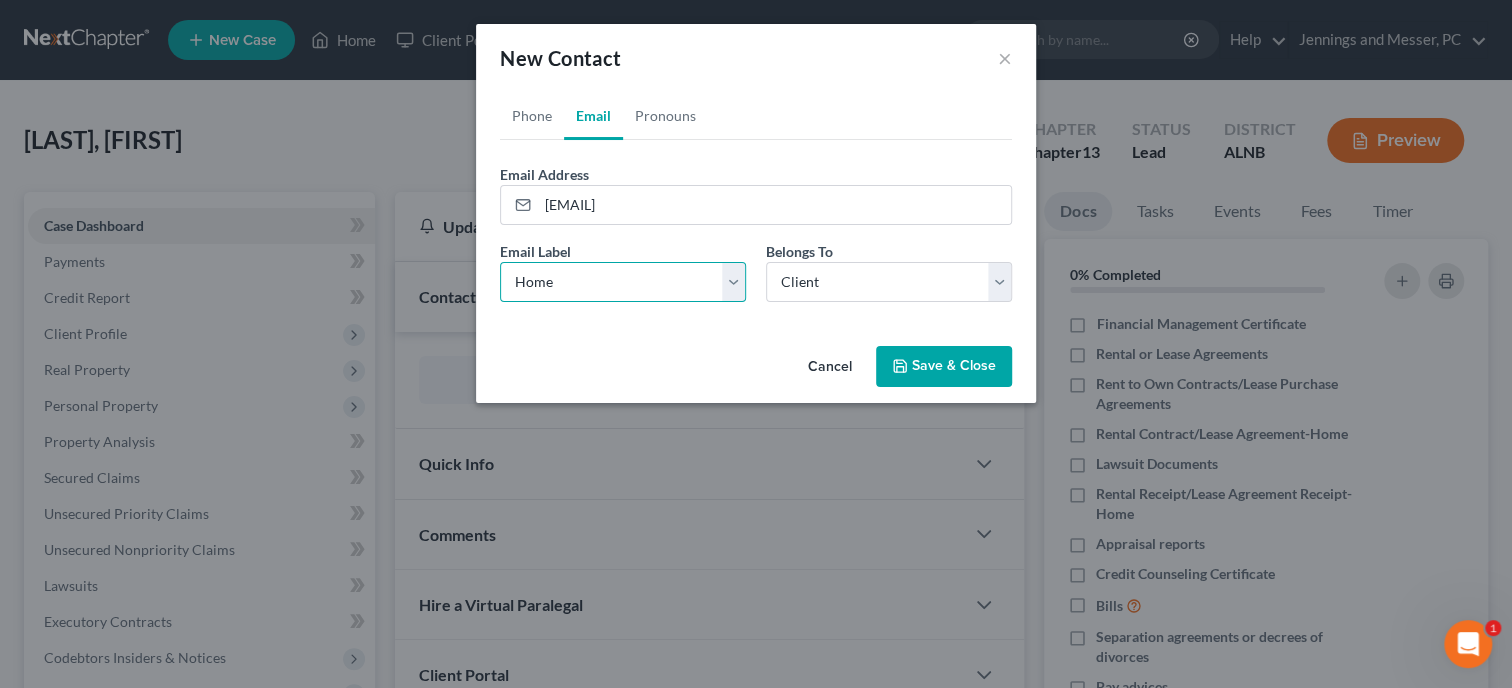 click on "Home" at bounding box center [0, 0] 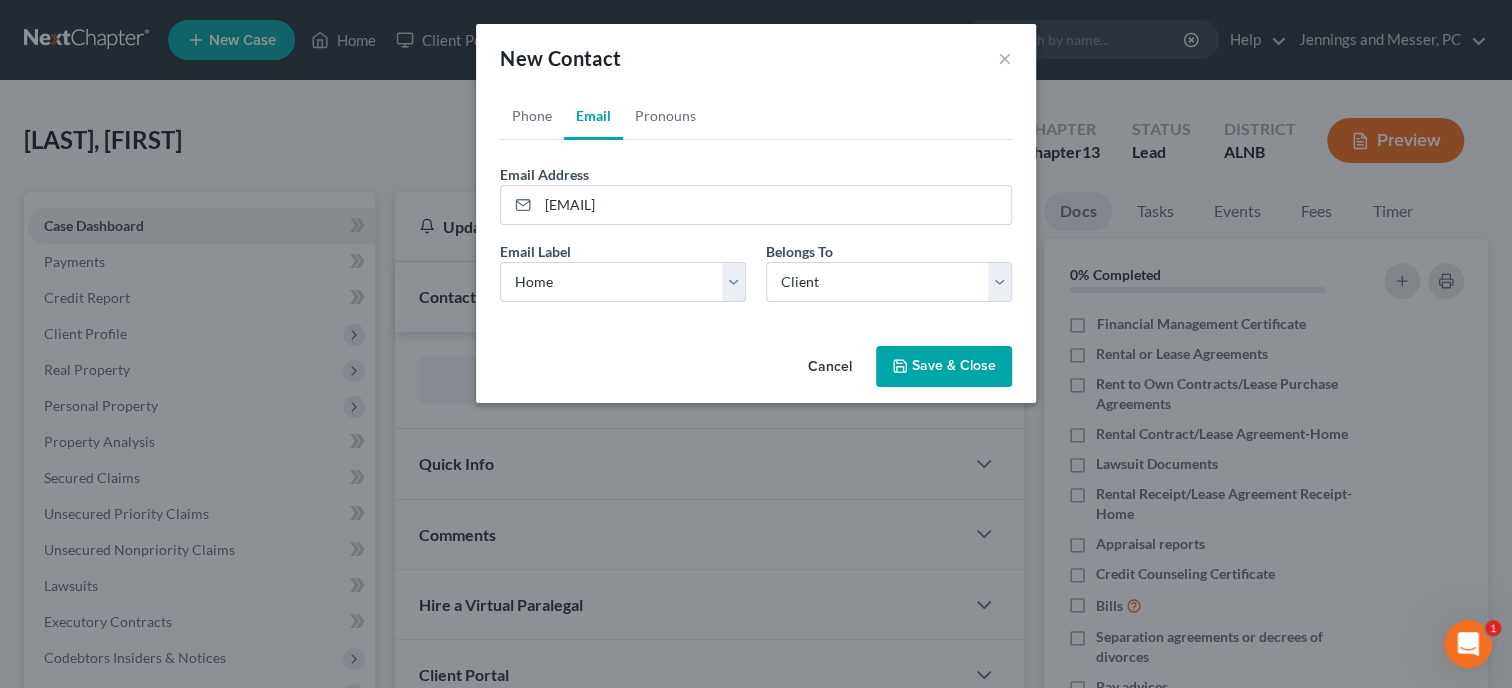 click on "Save & Close" at bounding box center (944, 367) 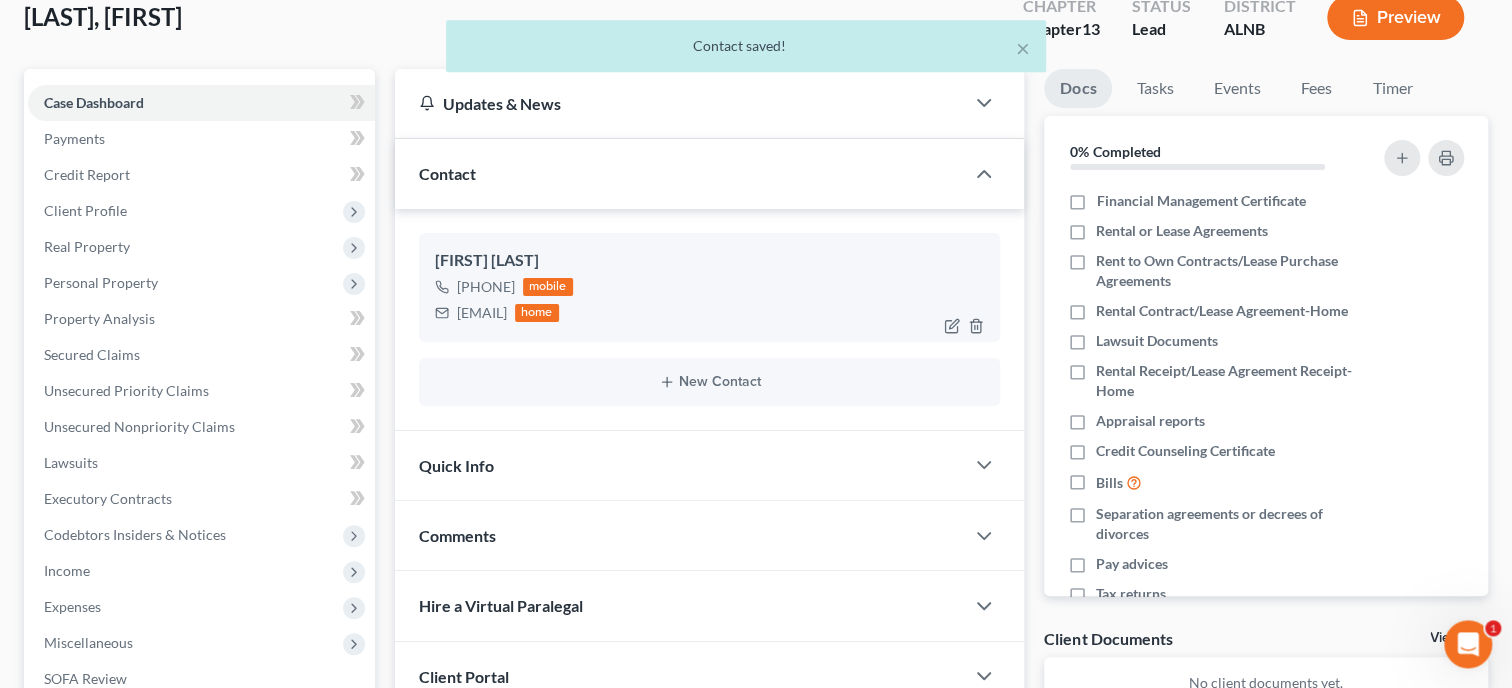 scroll, scrollTop: 411, scrollLeft: 0, axis: vertical 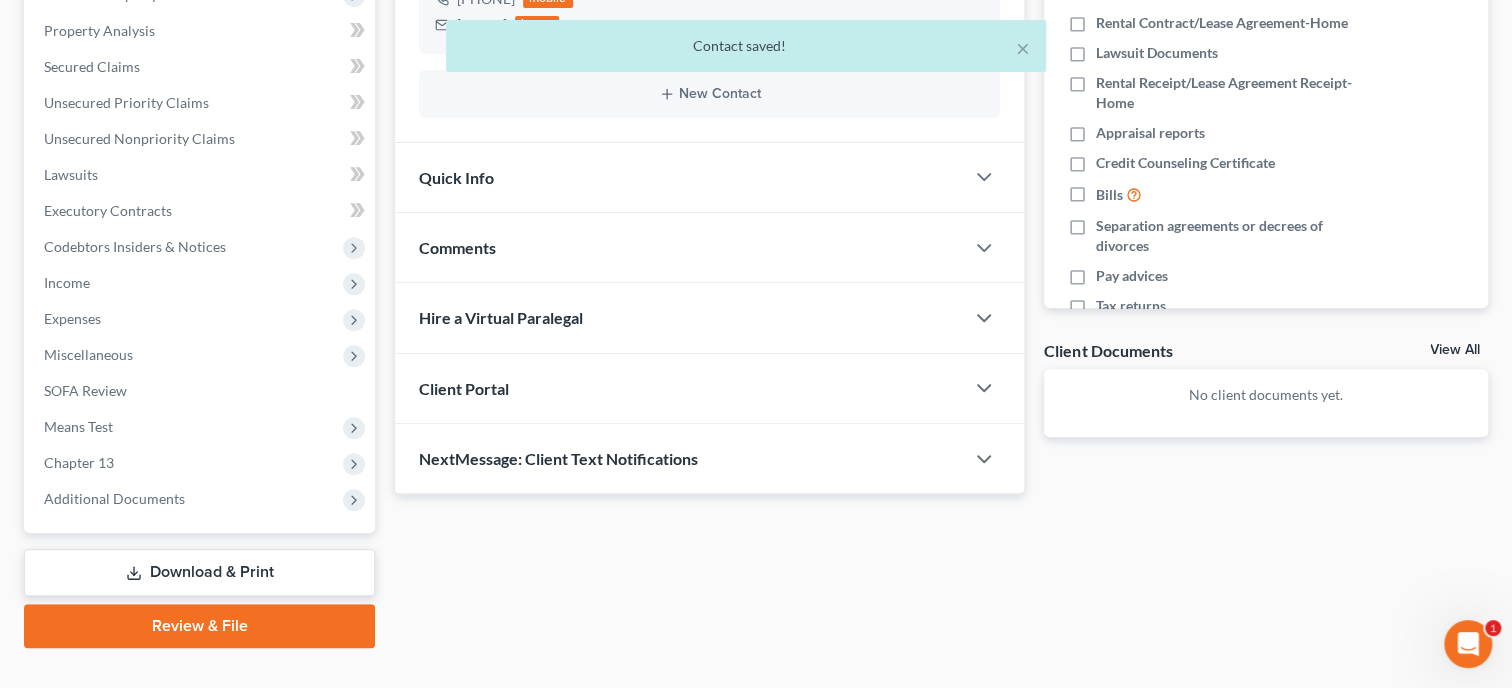 click on "Client Portal" at bounding box center [679, 388] 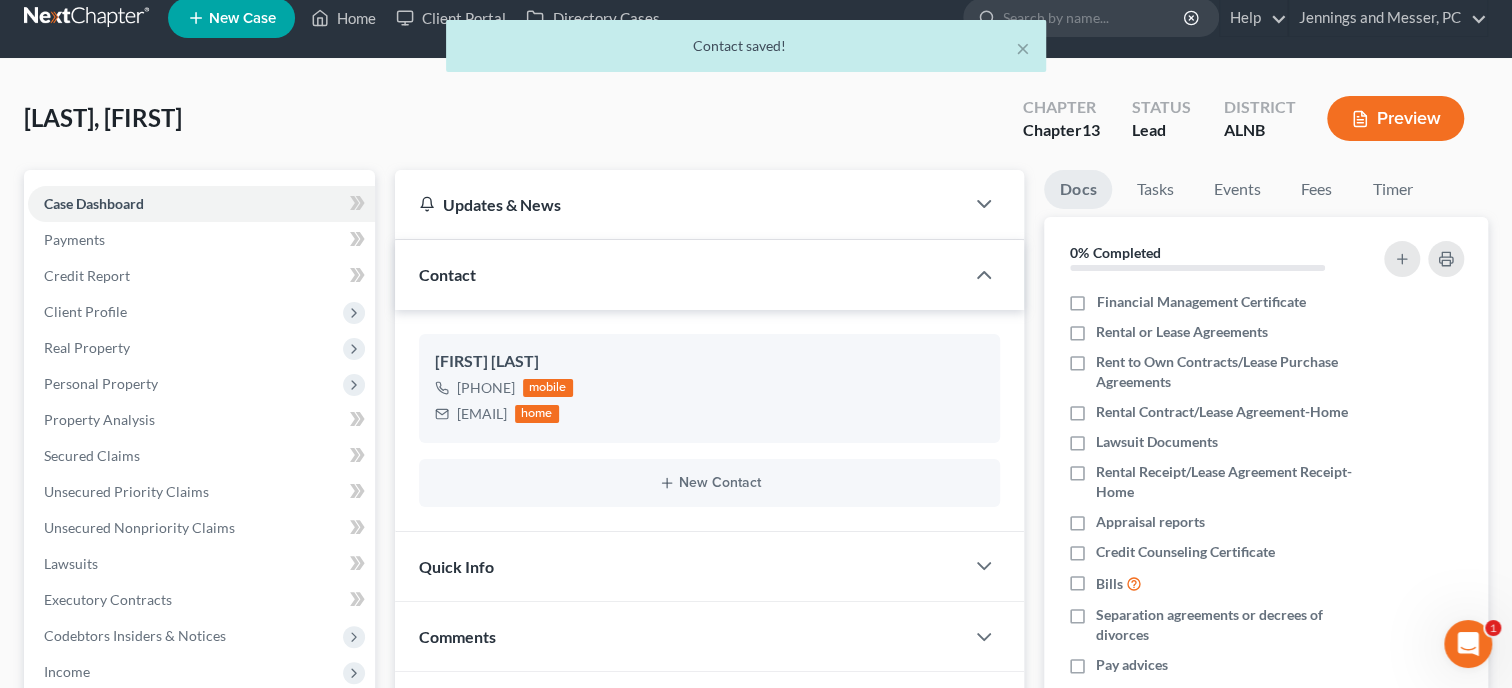 scroll, scrollTop: 0, scrollLeft: 0, axis: both 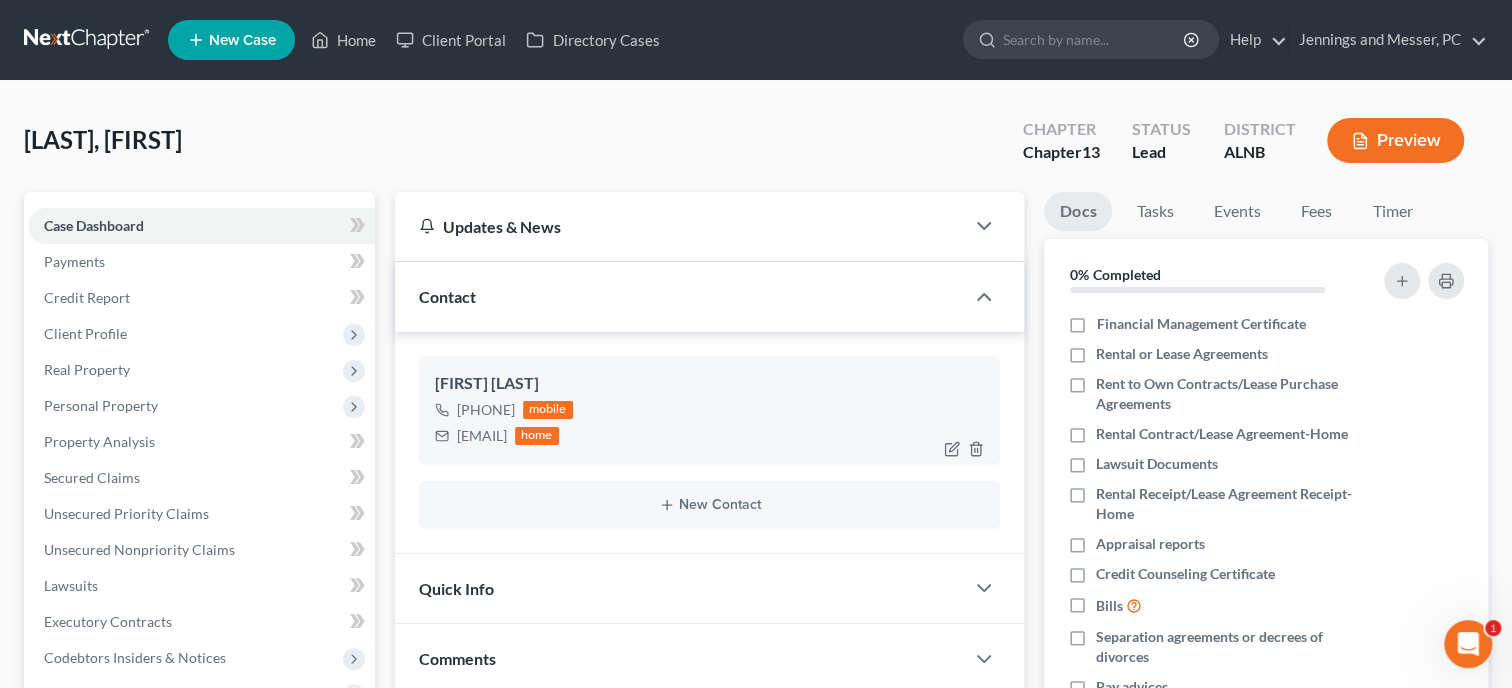 drag, startPoint x: 457, startPoint y: 438, endPoint x: 646, endPoint y: 441, distance: 189.0238 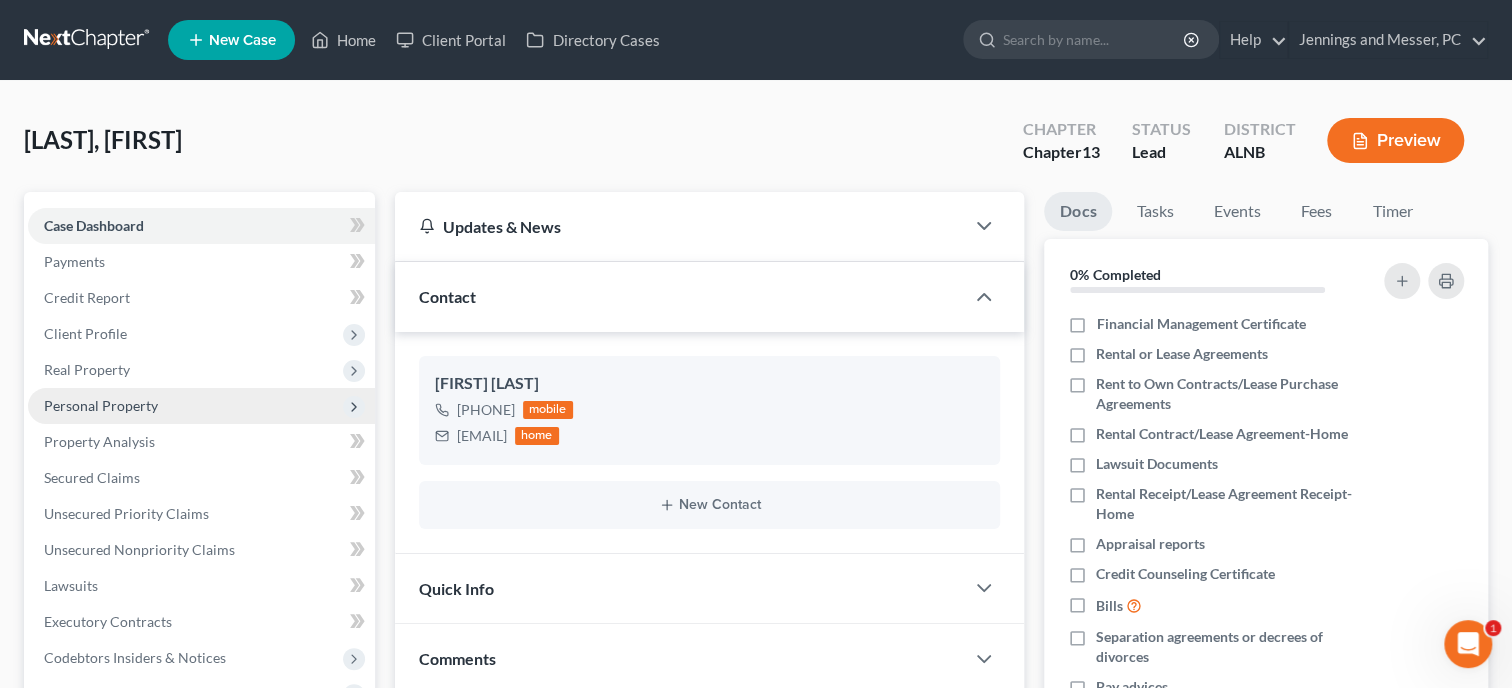 copy on "[EMAIL]" 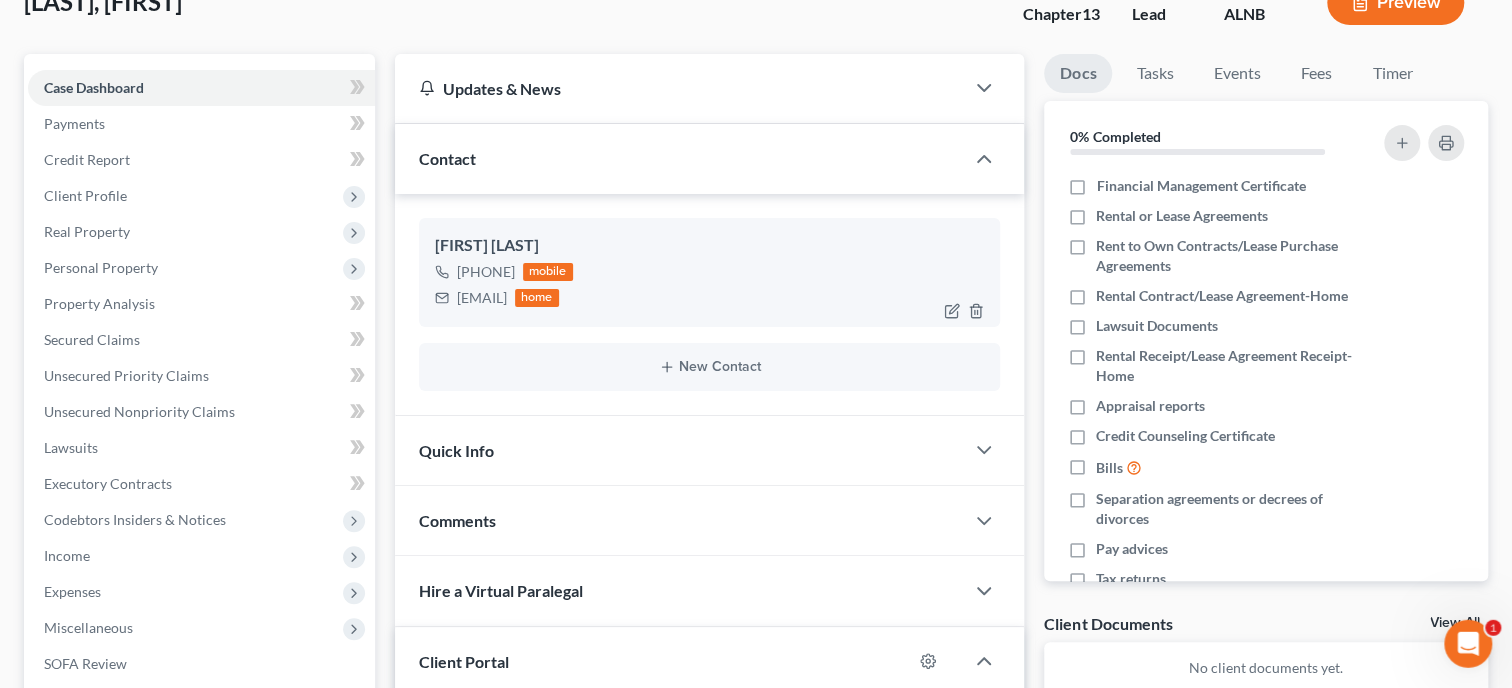 scroll, scrollTop: 444, scrollLeft: 0, axis: vertical 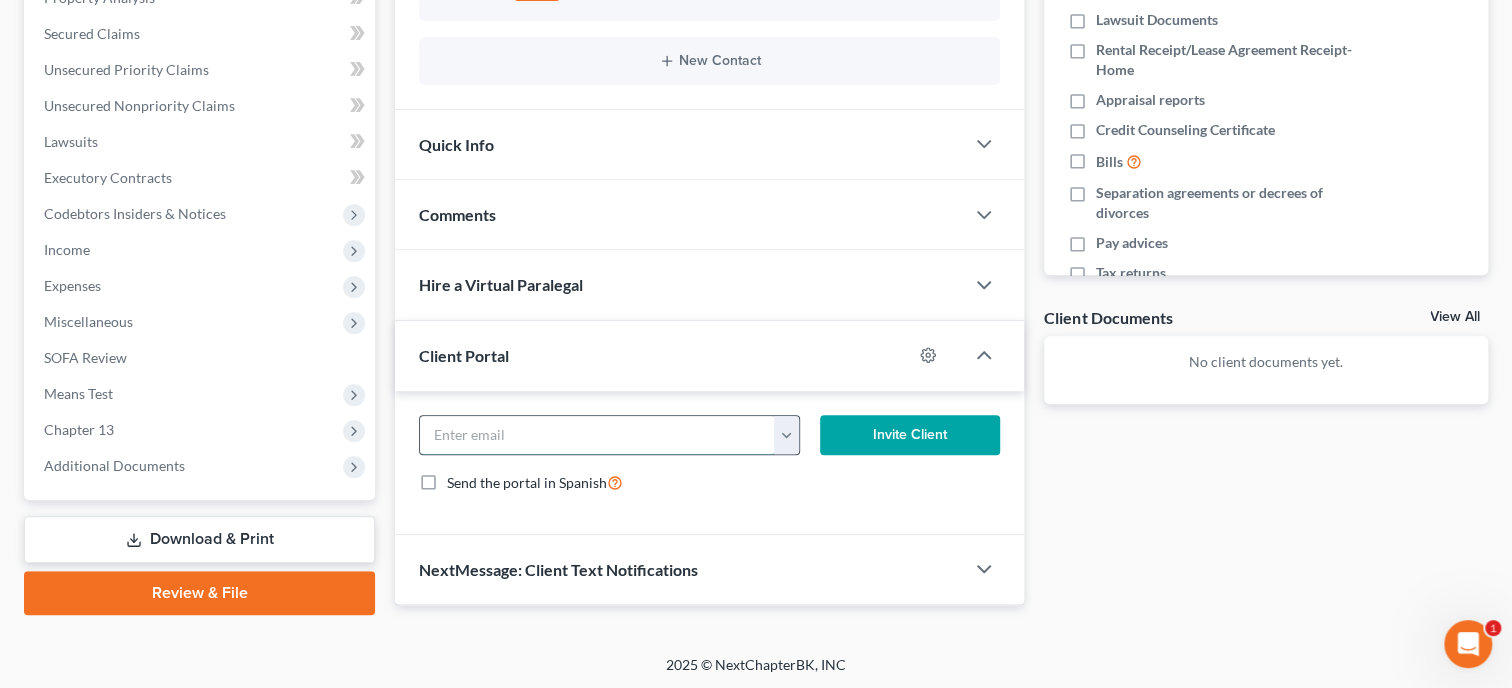 click at bounding box center [597, 435] 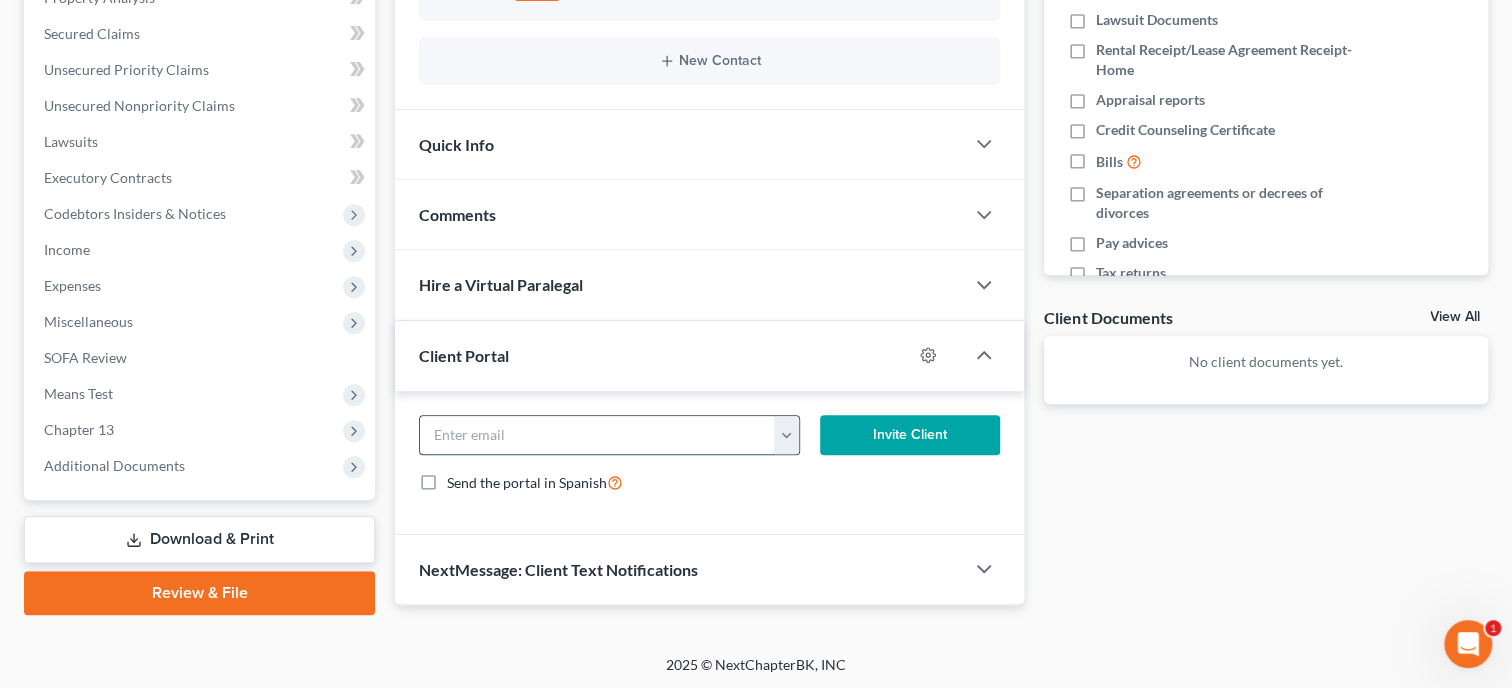 paste on "[EMAIL]" 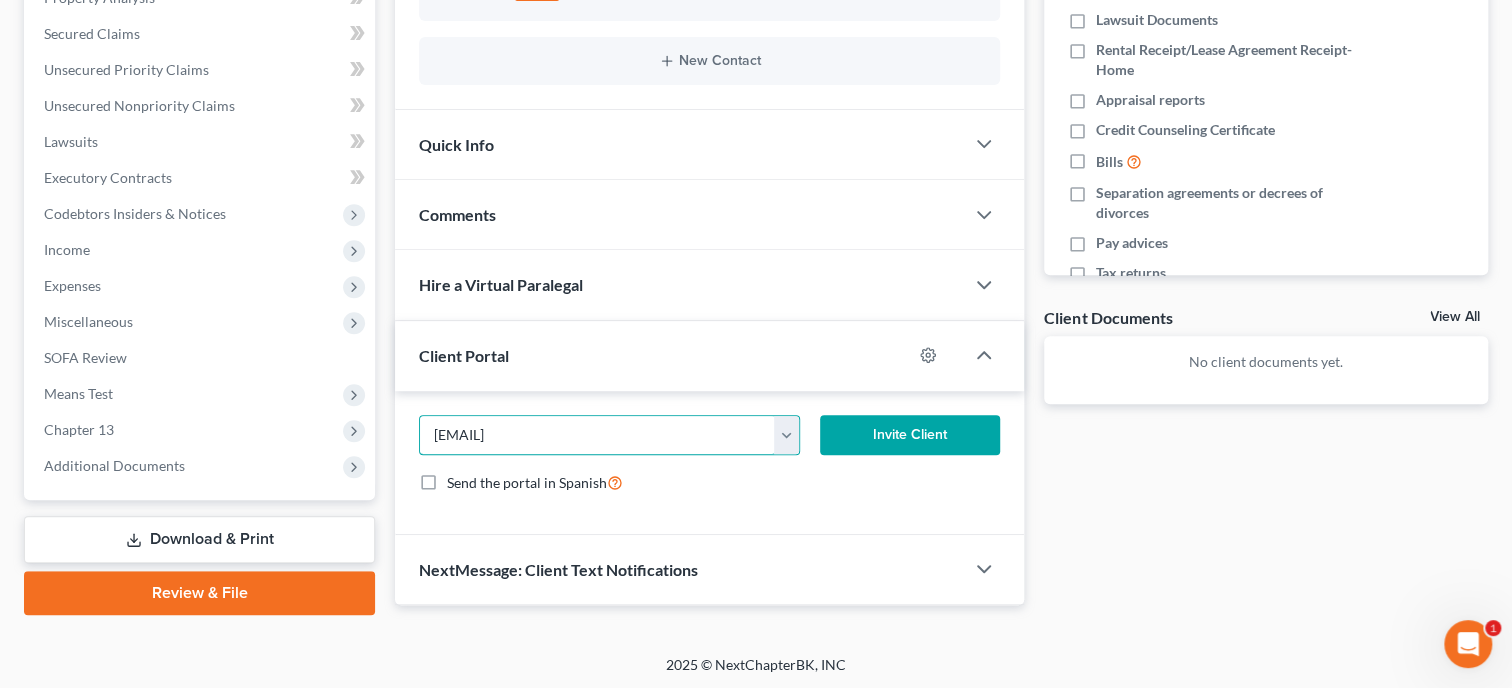 type on "[EMAIL]" 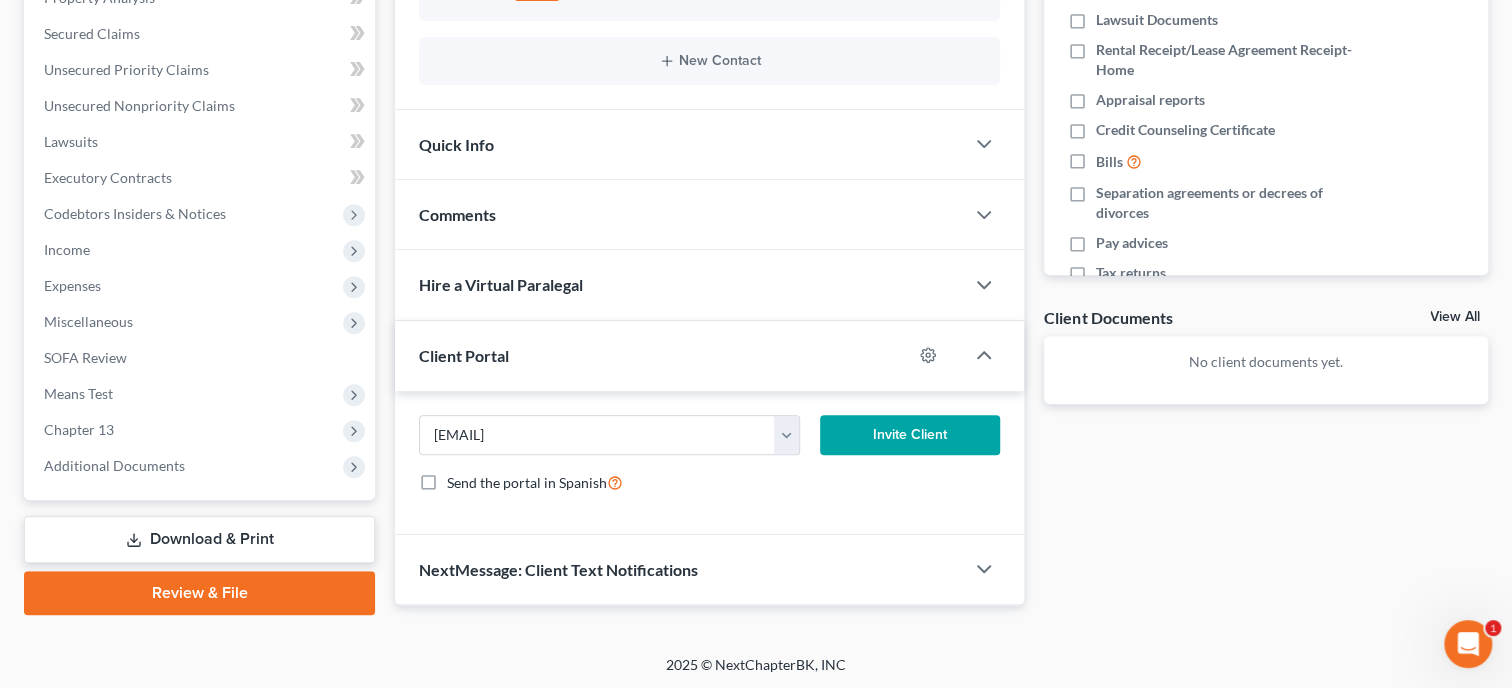 click on "Invite Client" at bounding box center (910, 435) 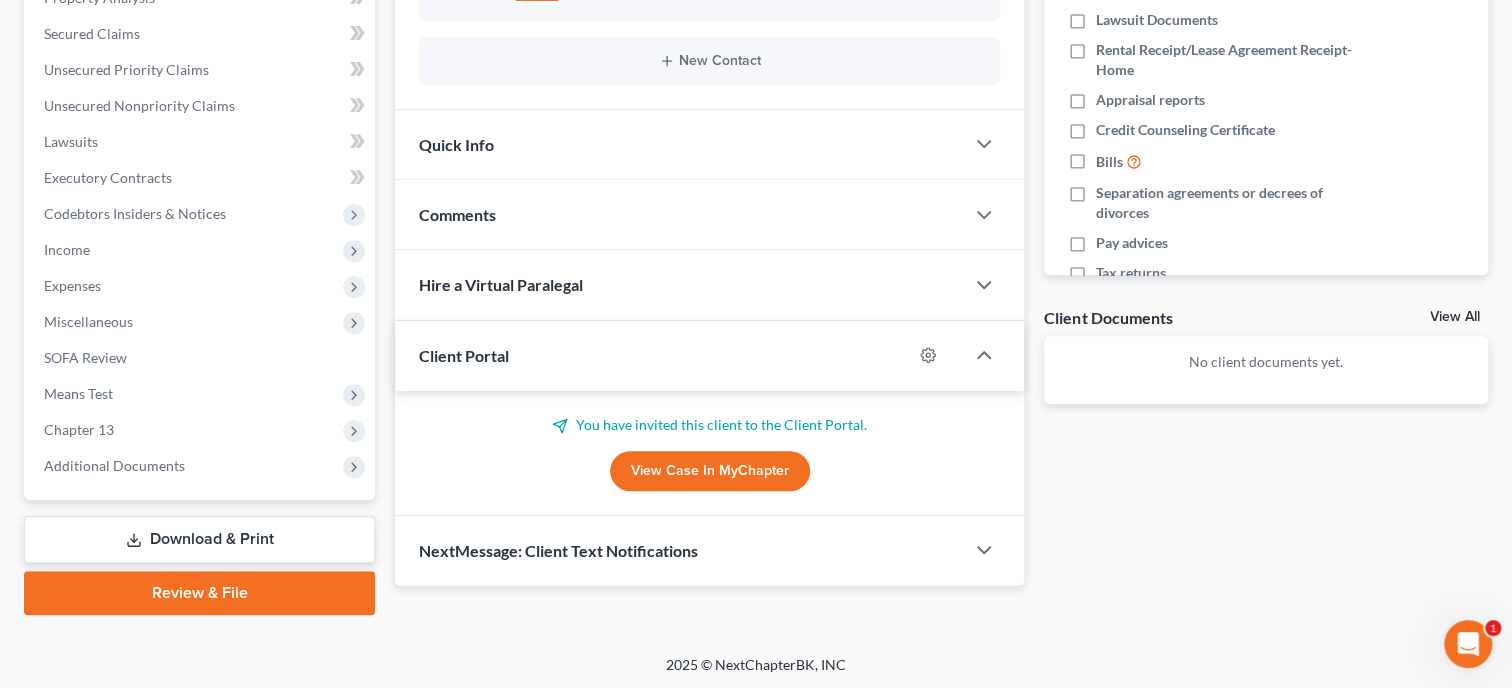 scroll, scrollTop: 0, scrollLeft: 0, axis: both 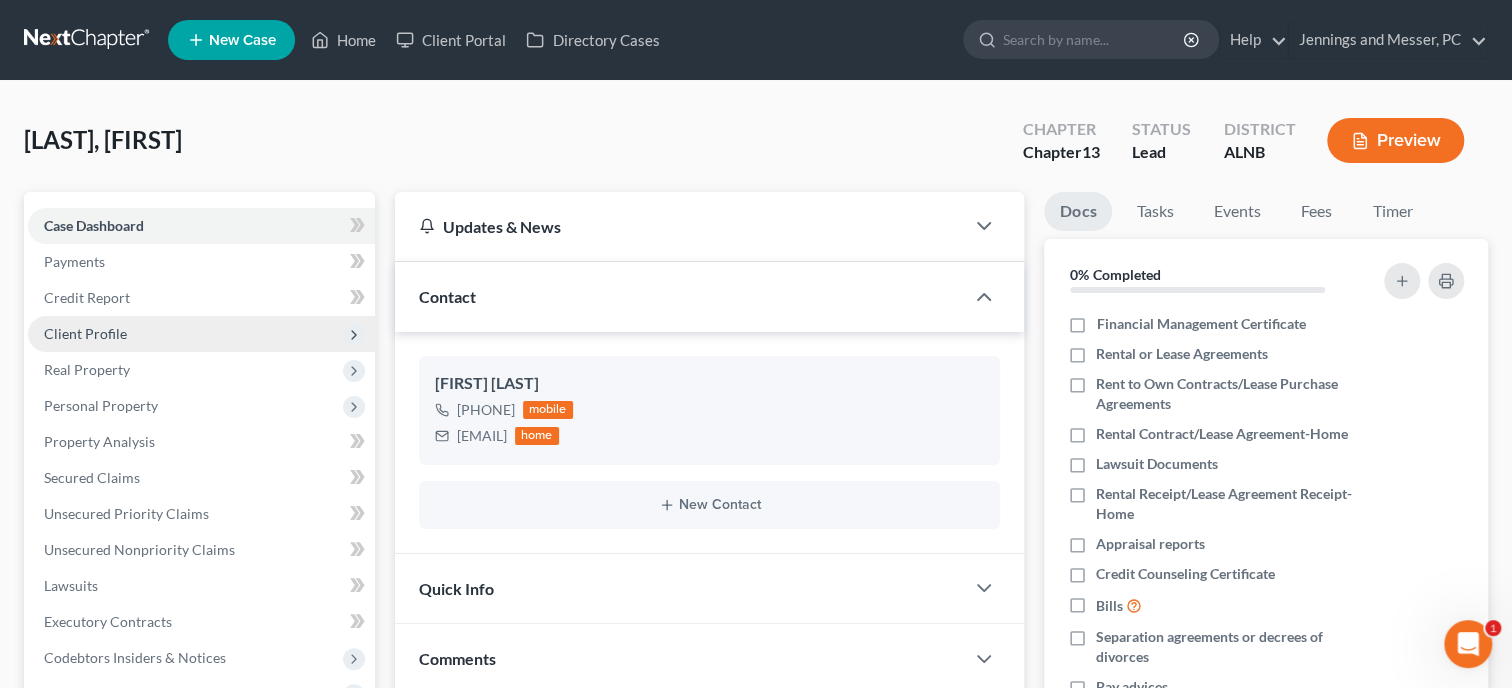 click on "Client Profile" at bounding box center (201, 334) 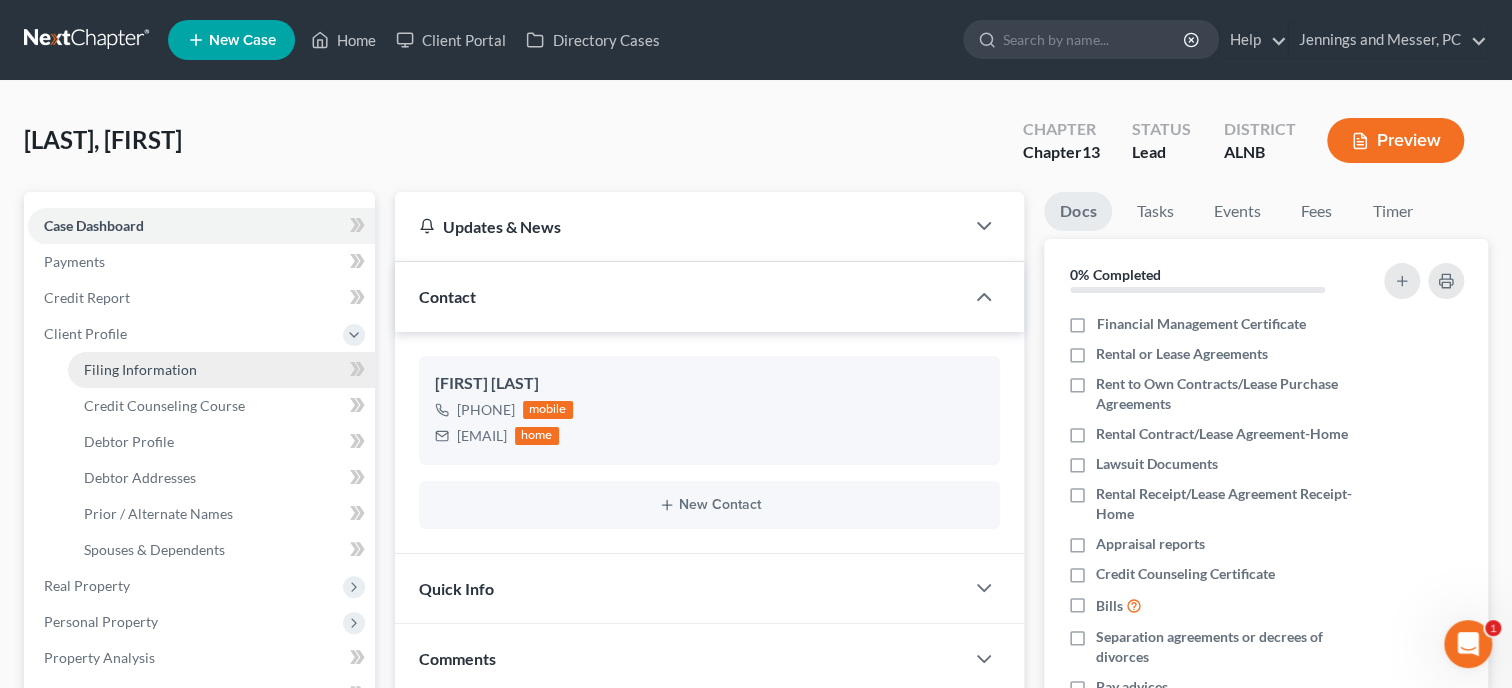 click on "Filing Information" at bounding box center (140, 369) 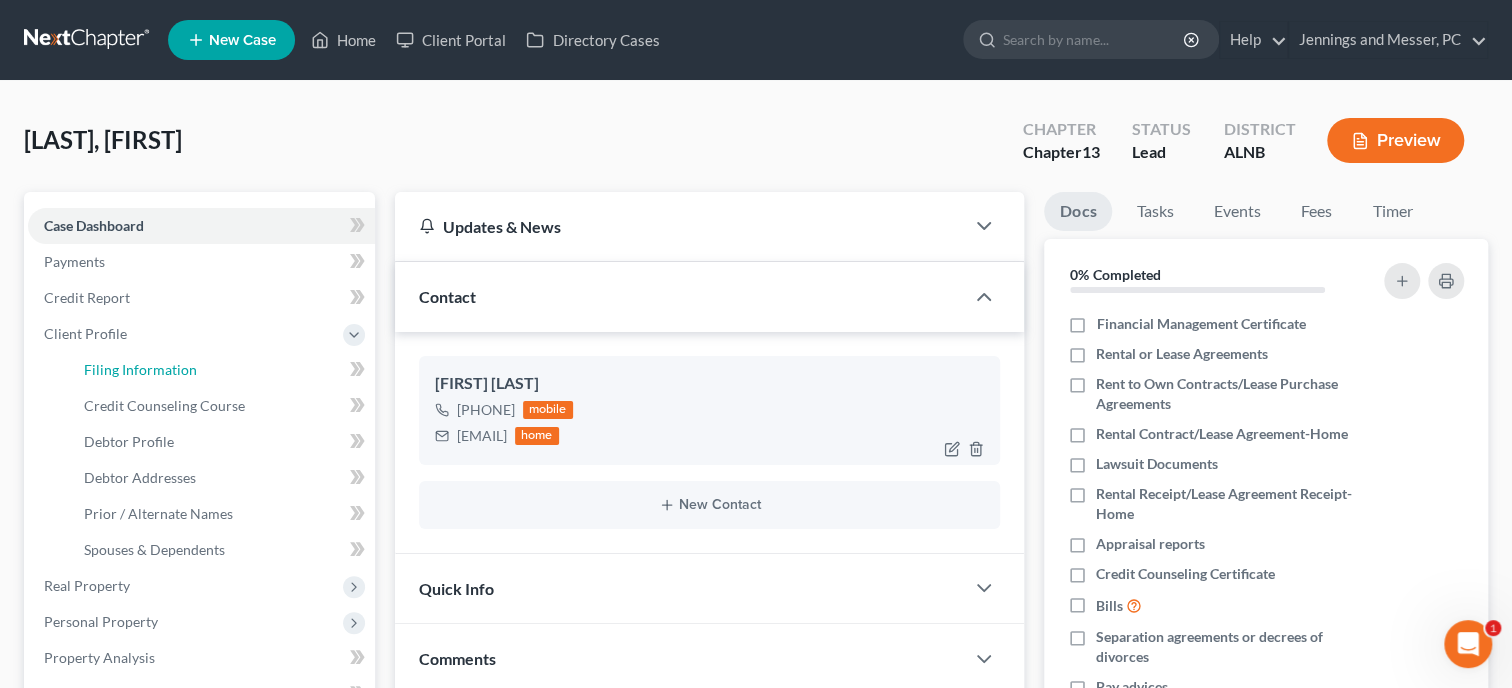 select on "1" 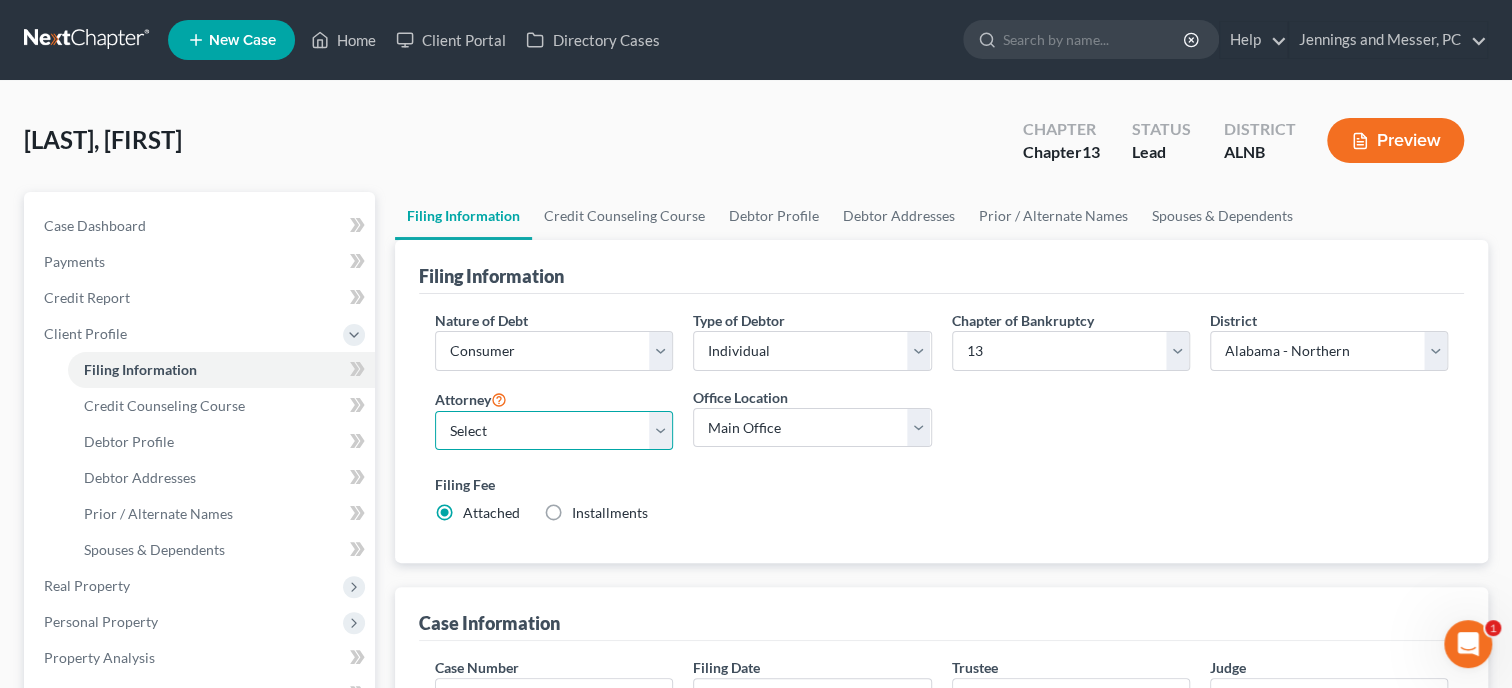 select on "0" 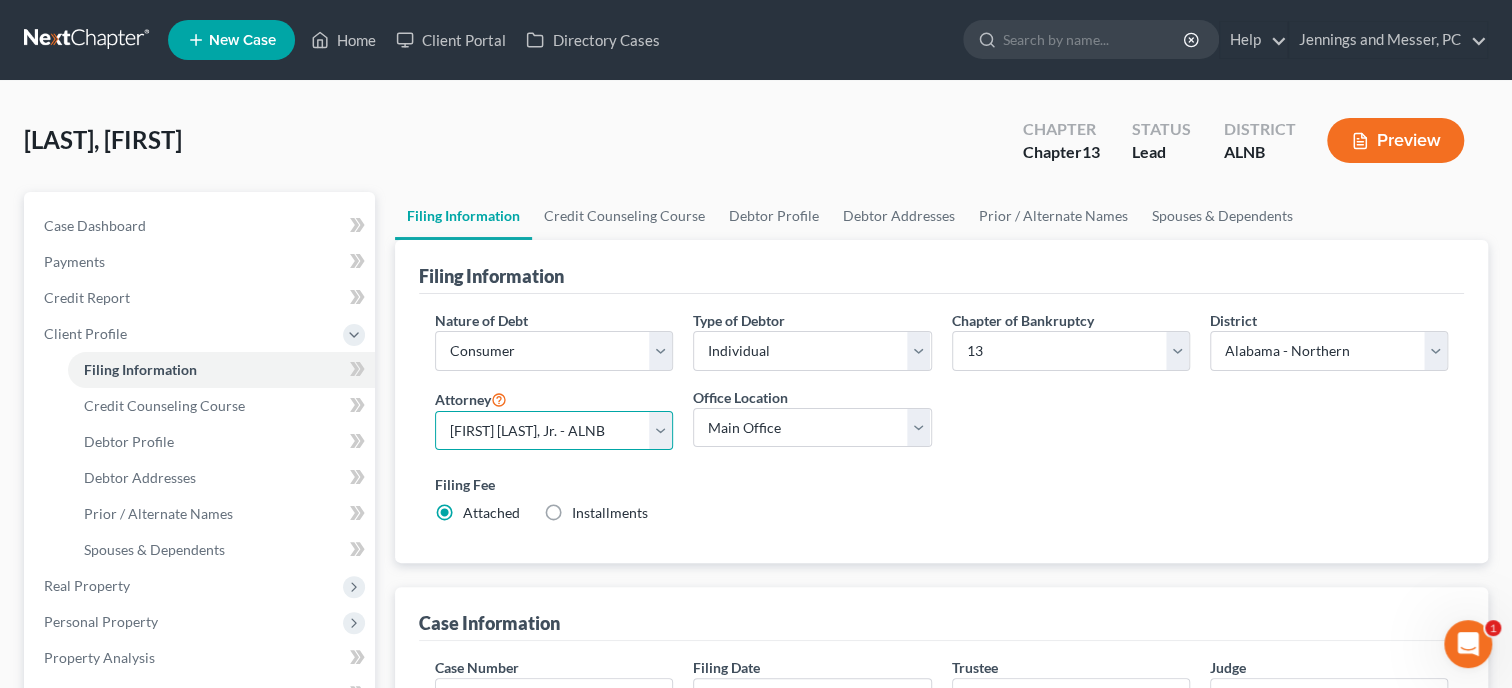 click on "[FIRST] [LAST], Jr. - ALNB" at bounding box center (0, 0) 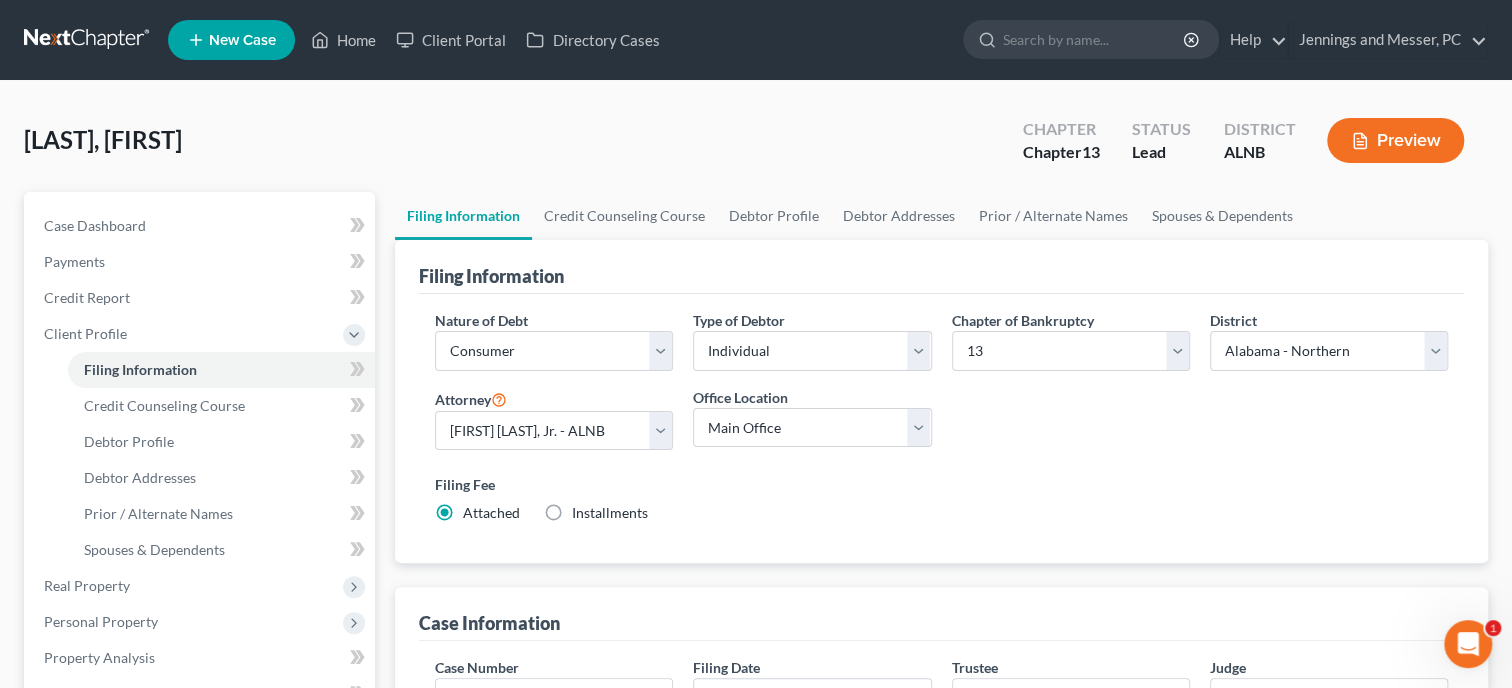 click on "Filing Fee" at bounding box center [941, 484] 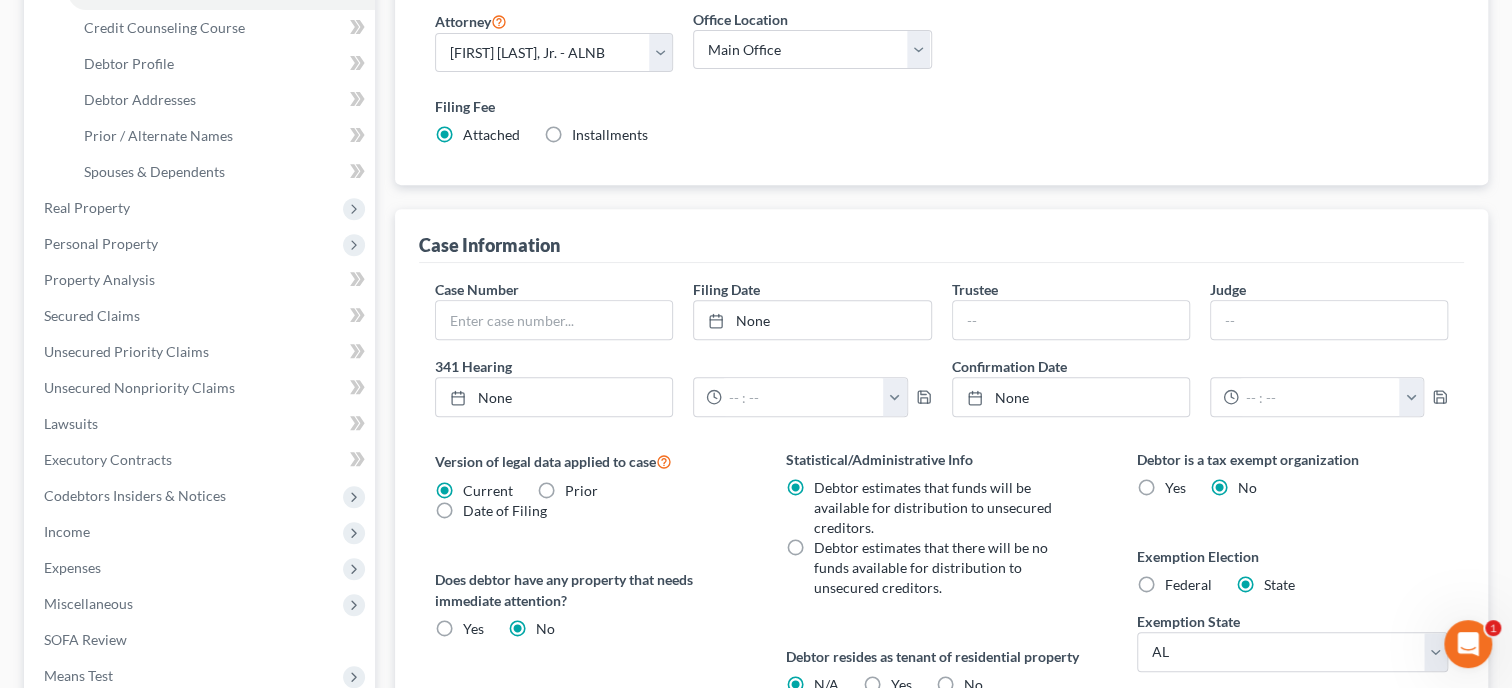 scroll, scrollTop: 0, scrollLeft: 0, axis: both 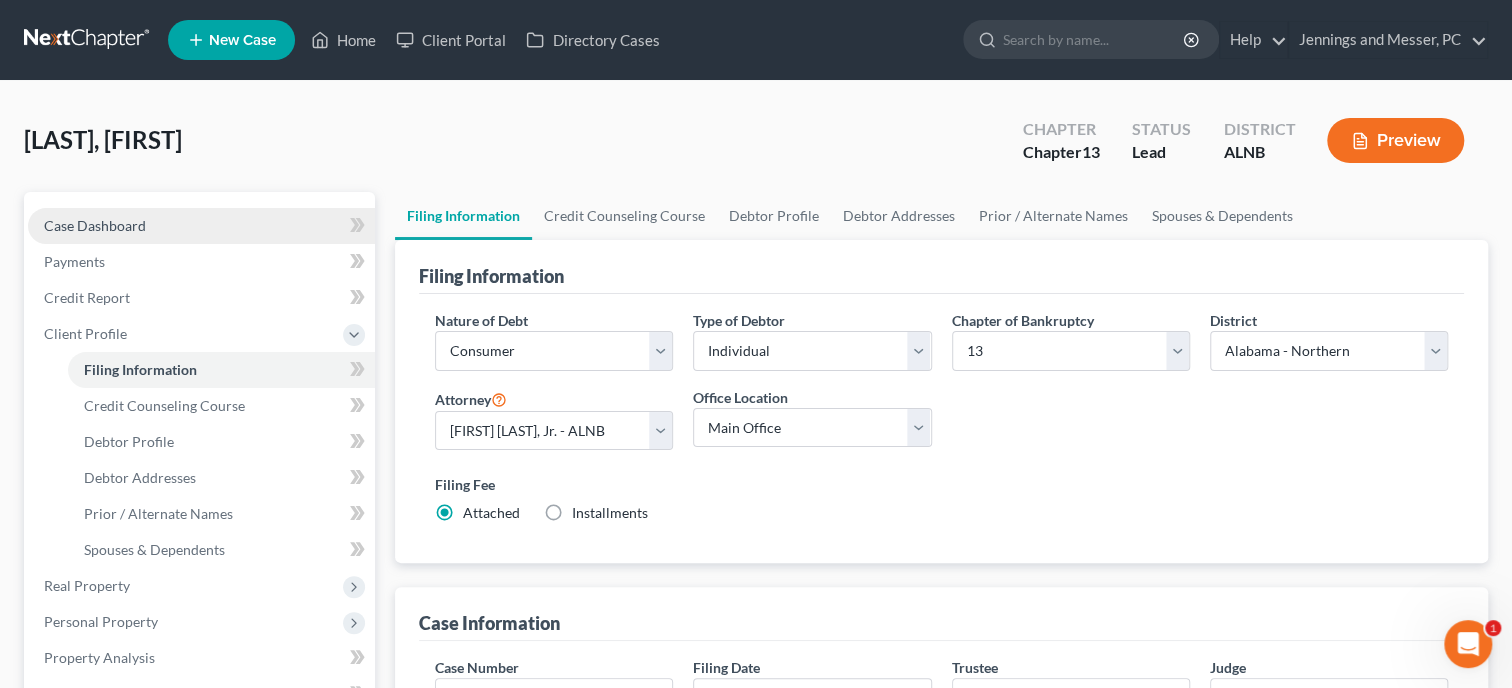 click on "Case Dashboard" at bounding box center [95, 225] 